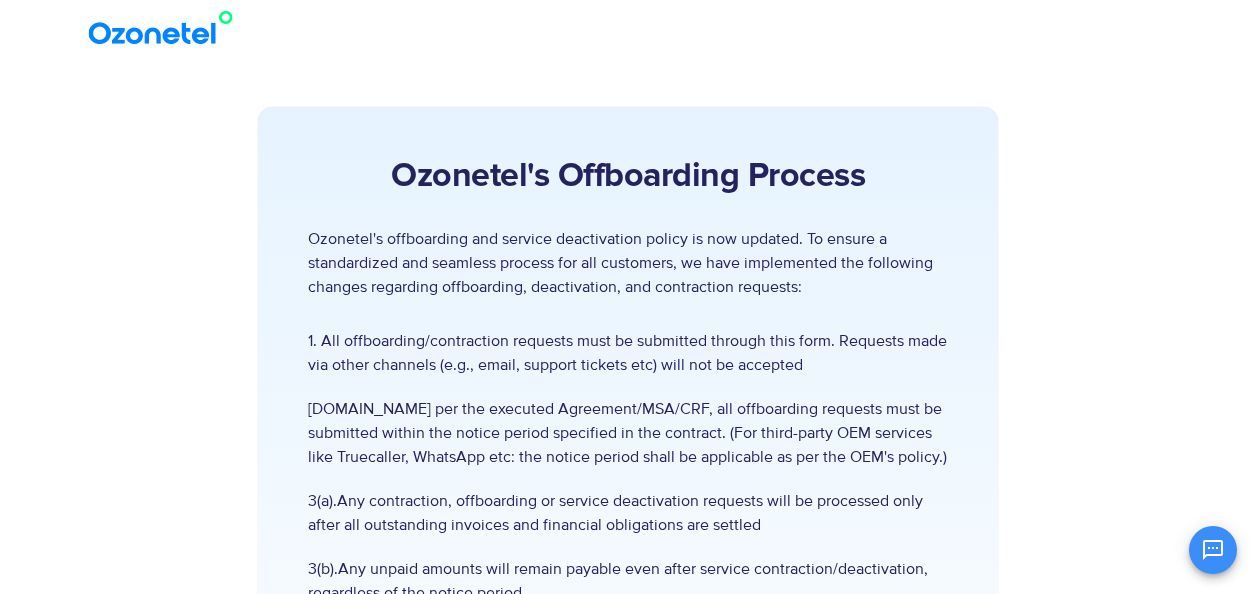 scroll, scrollTop: 0, scrollLeft: 0, axis: both 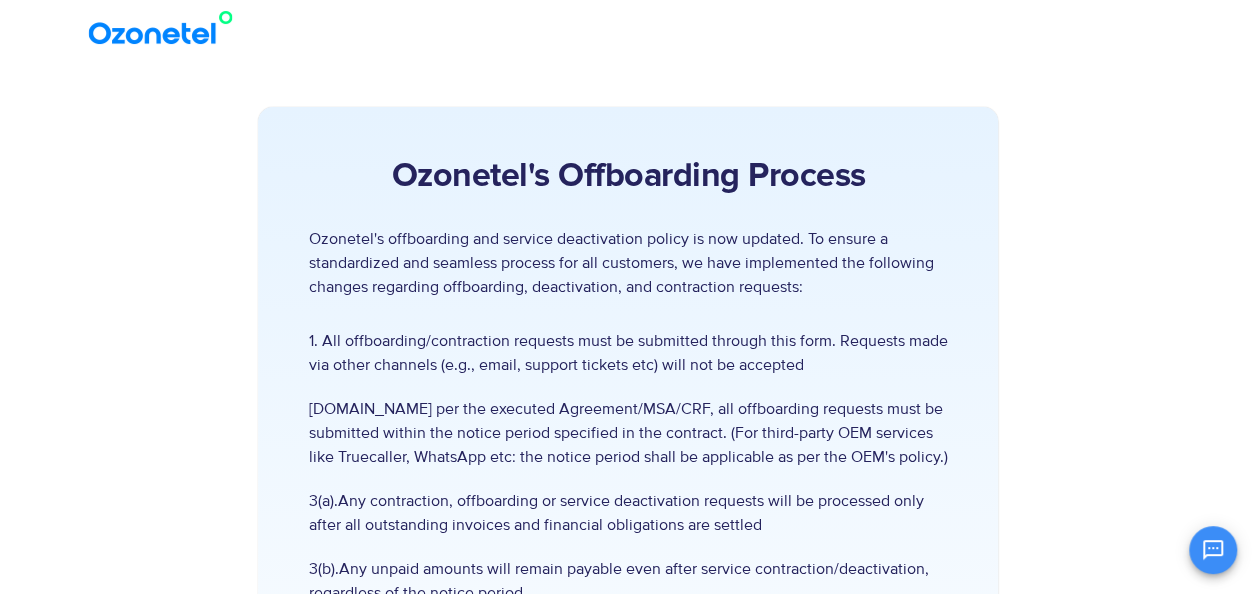 click on "USA : +1-408-440-54451-408-440-5445
INDIA : 1800-123-150150
Click to talk to us!
Call in progress...
Products
AI & CX
Voice AI Agents
Agent Assist
Voice of Customer" at bounding box center [628, 528] 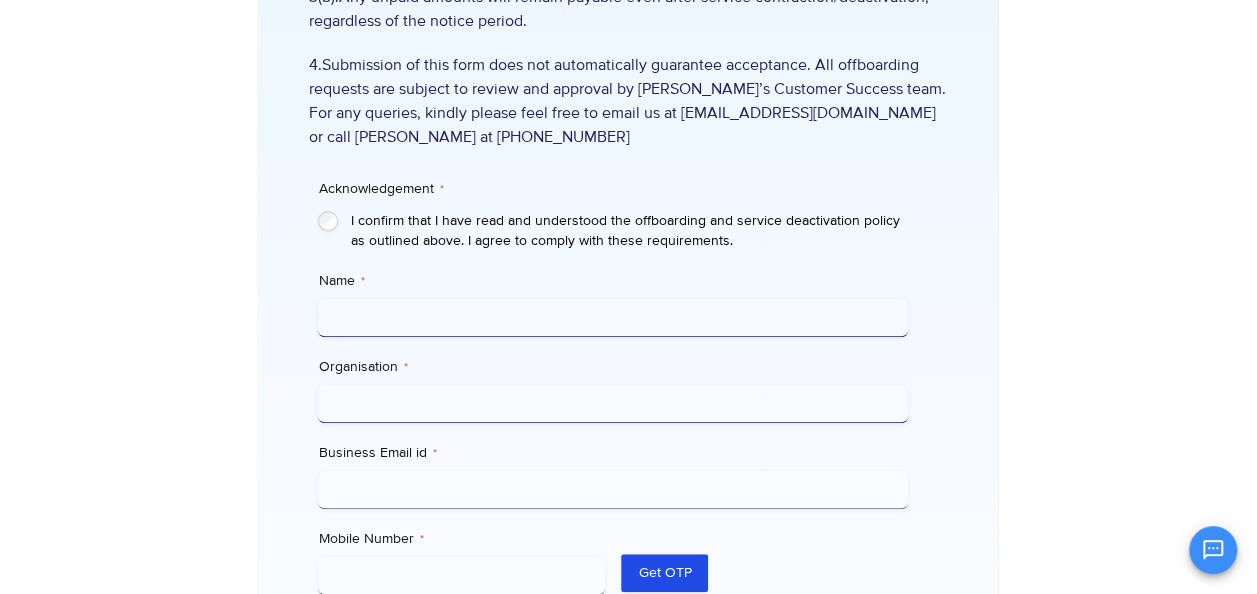 scroll, scrollTop: 634, scrollLeft: 0, axis: vertical 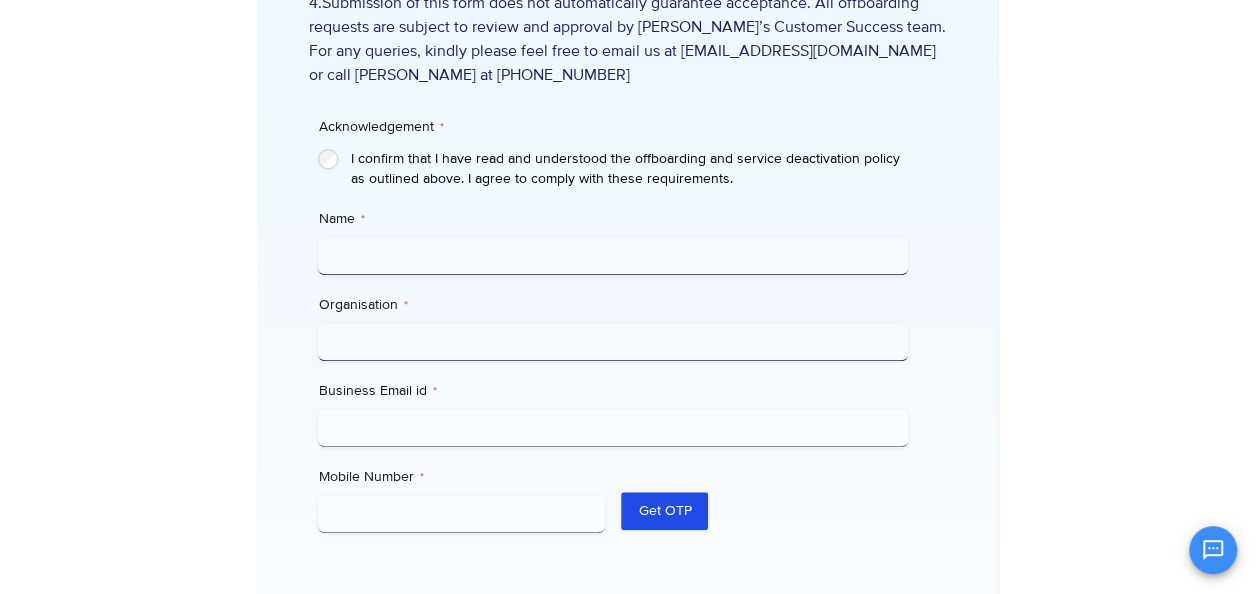 click on "Acknowledgement *
I confirm that I have read and understood the offboarding and service deactivation policy as outlined above. I agree to comply with these requirements." at bounding box center (613, 153) 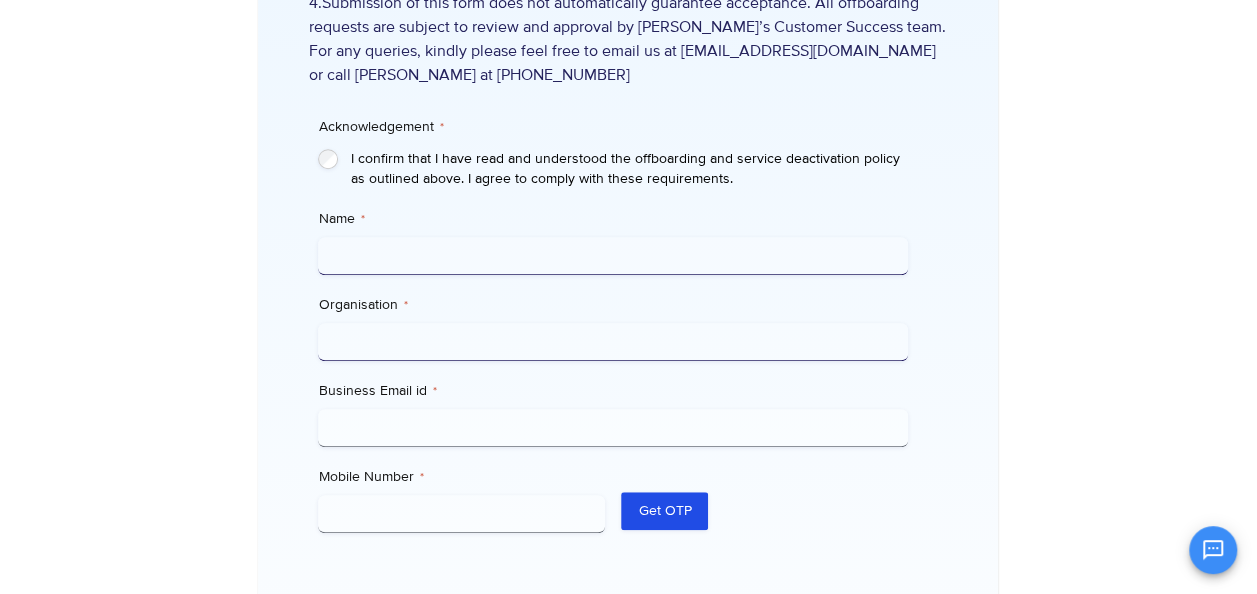 click on "Name *" at bounding box center (613, 256) 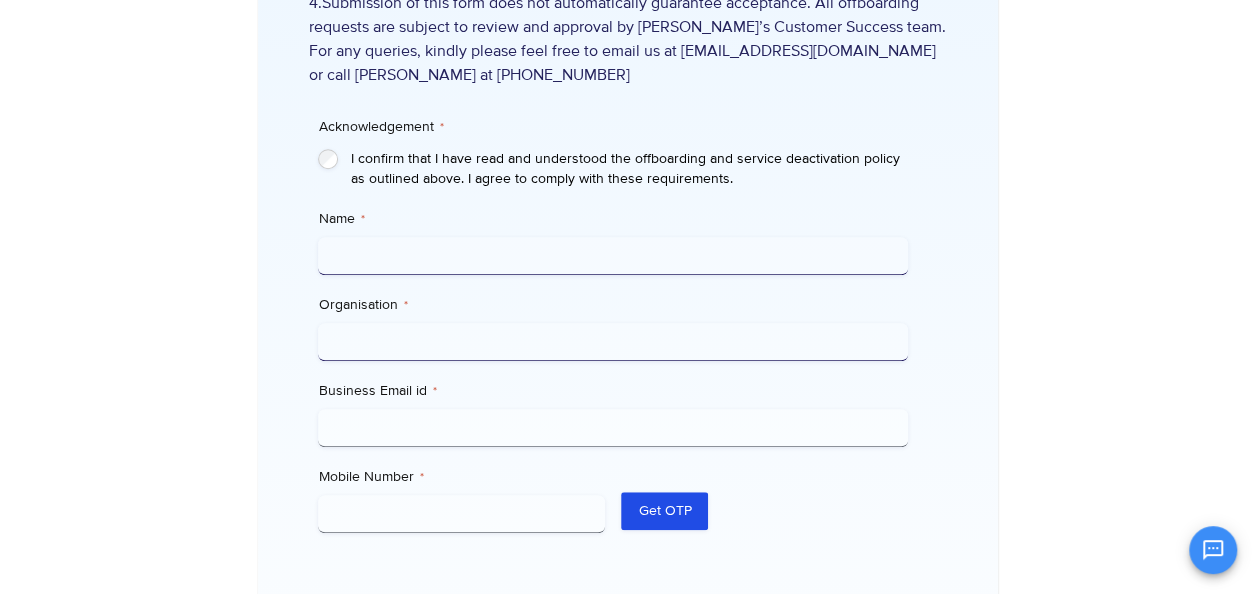 type on "**********" 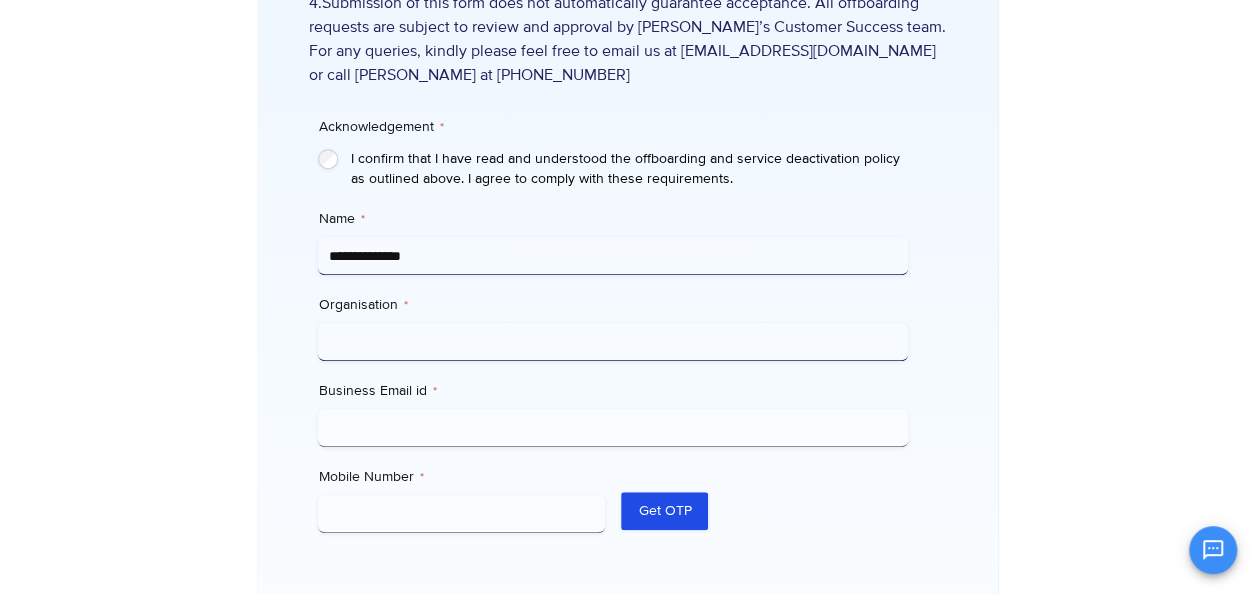 type on "**********" 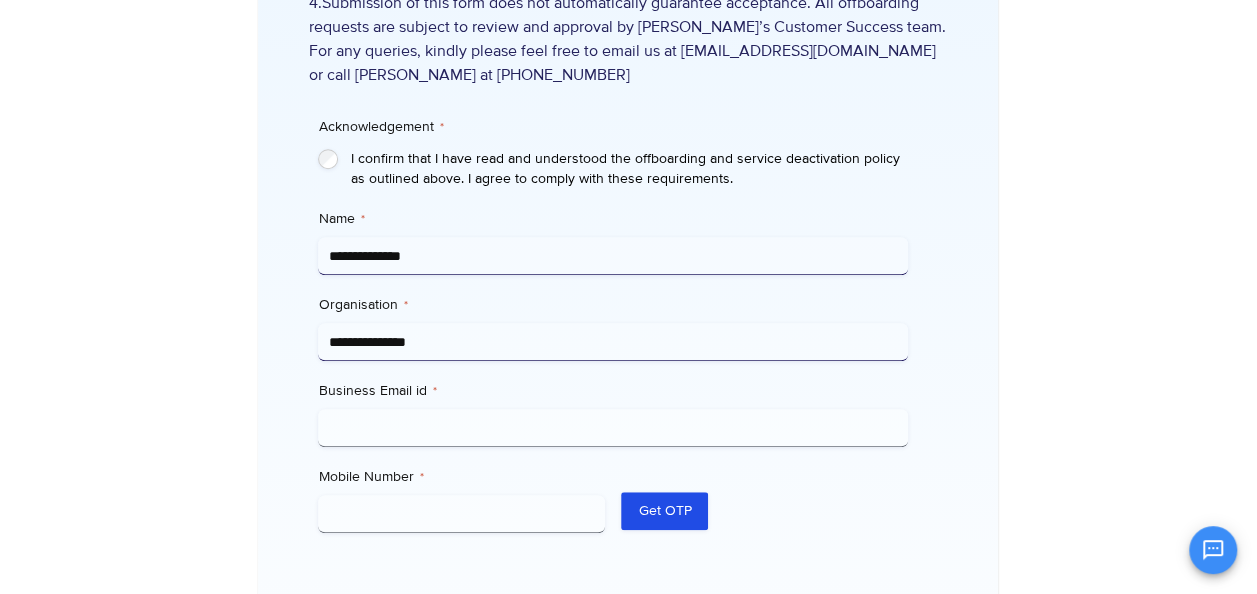 type on "**********" 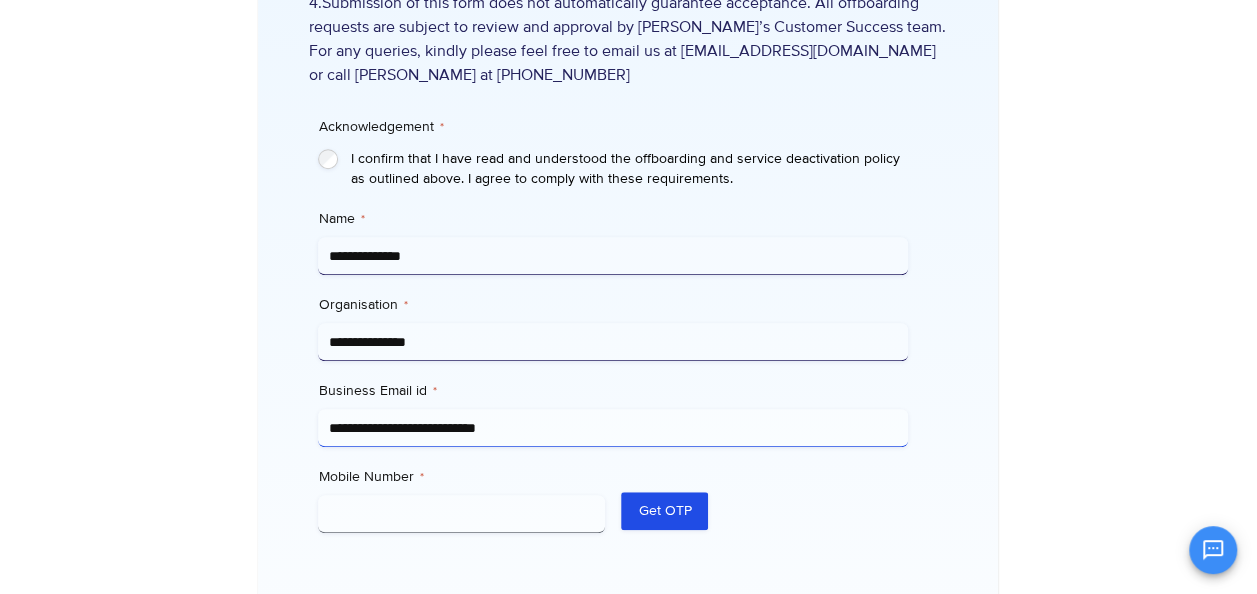 type on "**********" 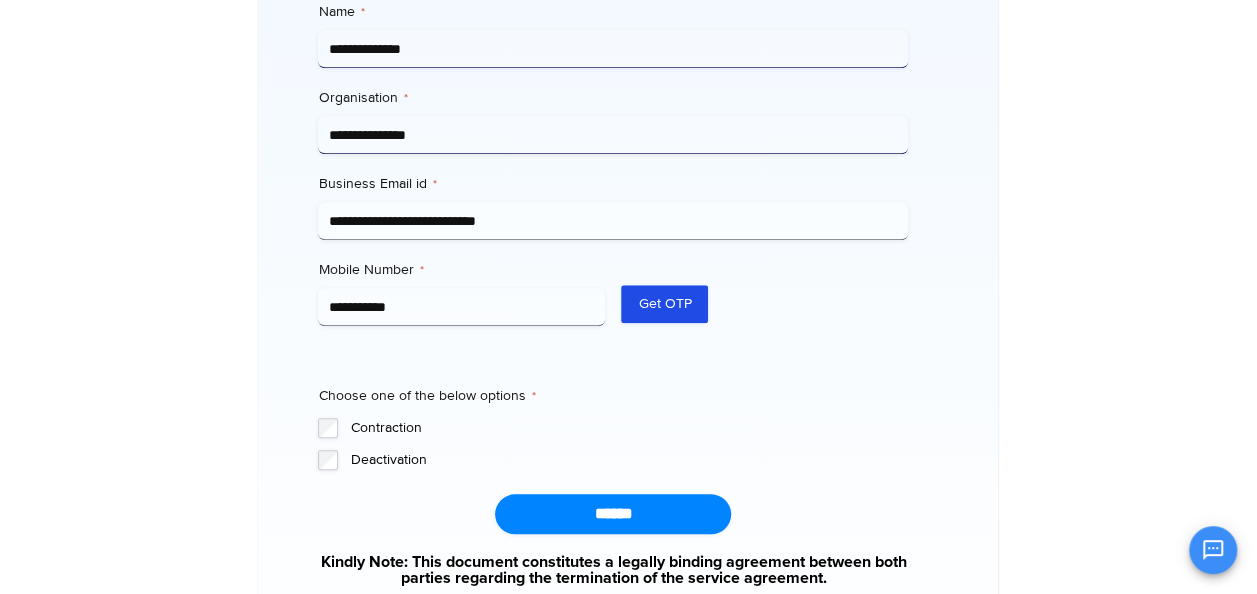 scroll, scrollTop: 857, scrollLeft: 0, axis: vertical 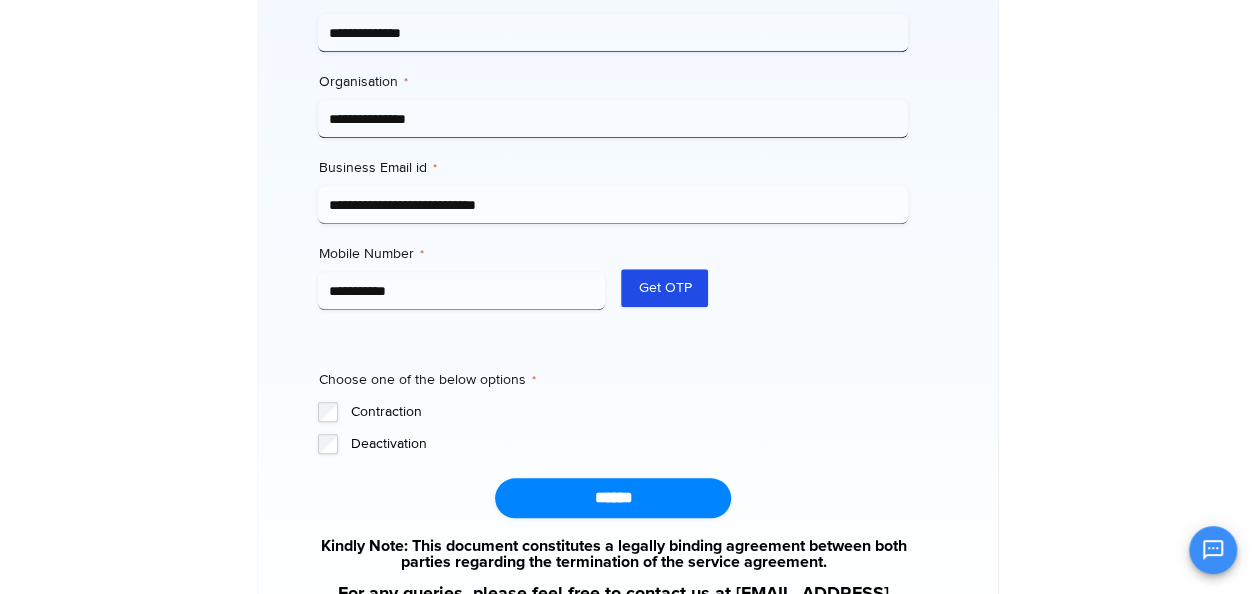 click on "Deactivation" at bounding box center (629, 444) 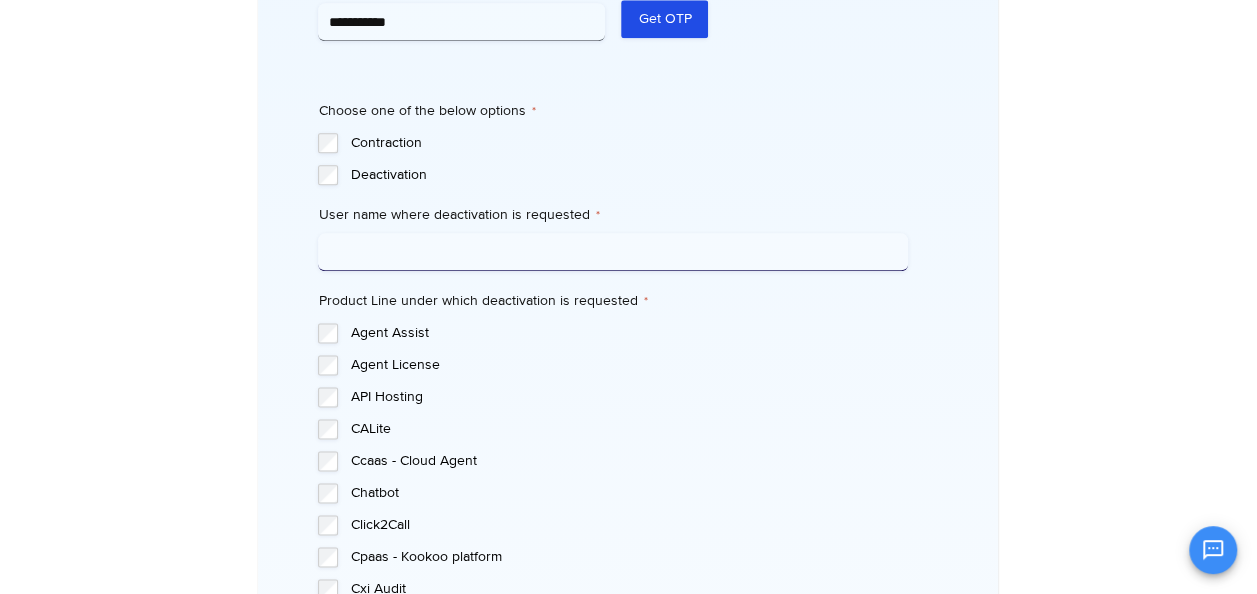 scroll, scrollTop: 1224, scrollLeft: 0, axis: vertical 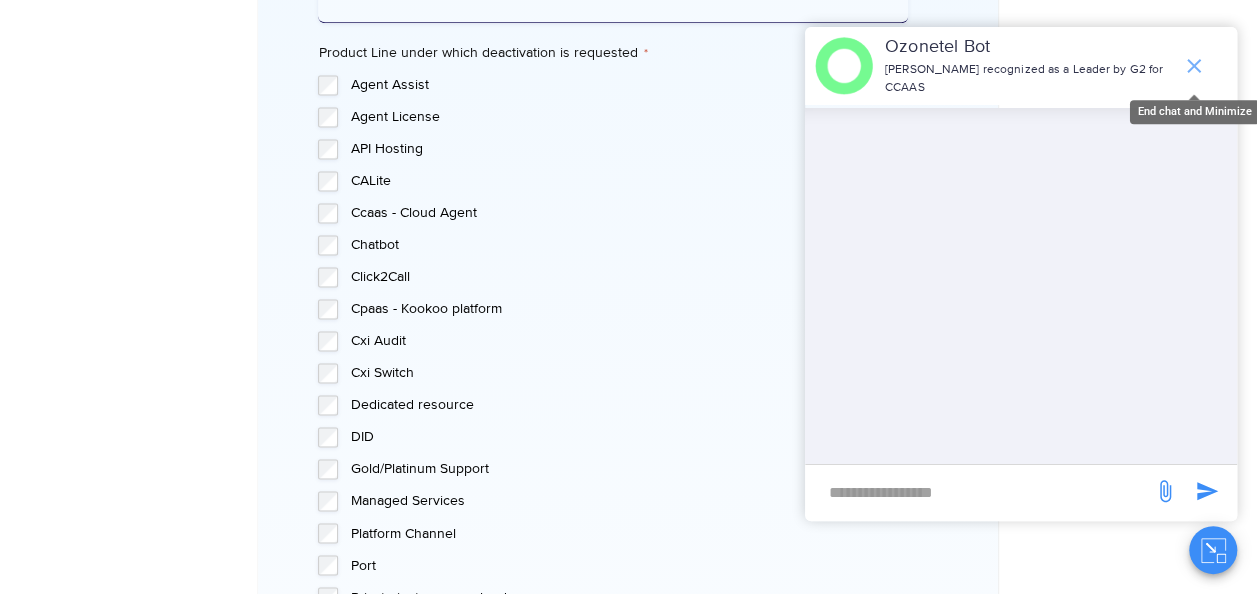 click 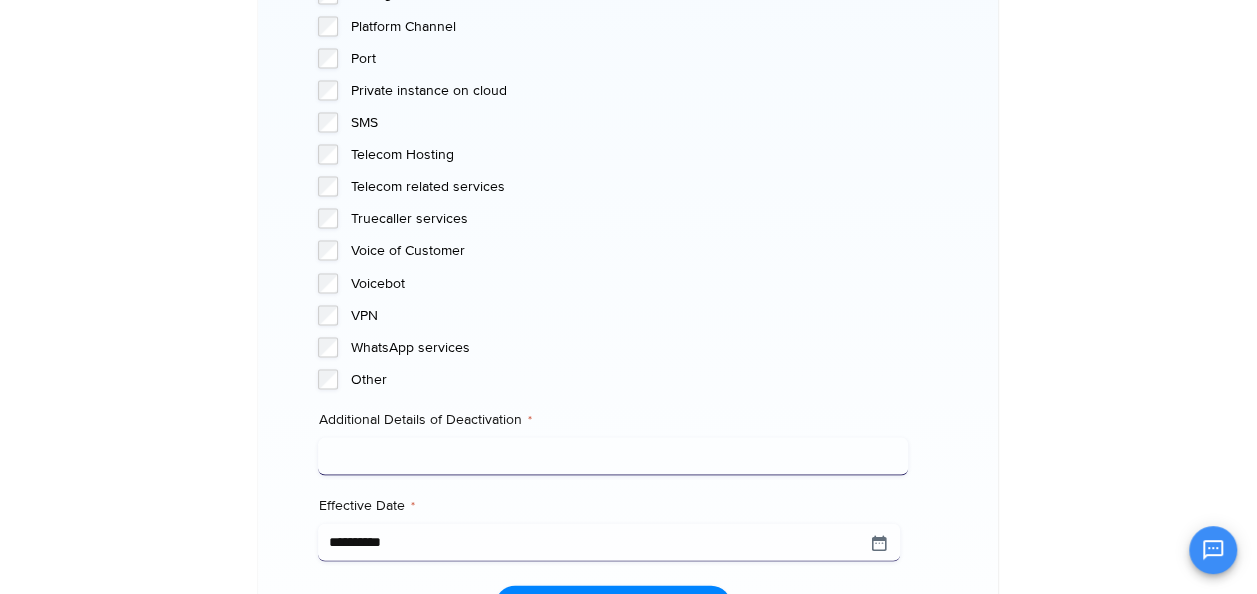 scroll, scrollTop: 1915, scrollLeft: 0, axis: vertical 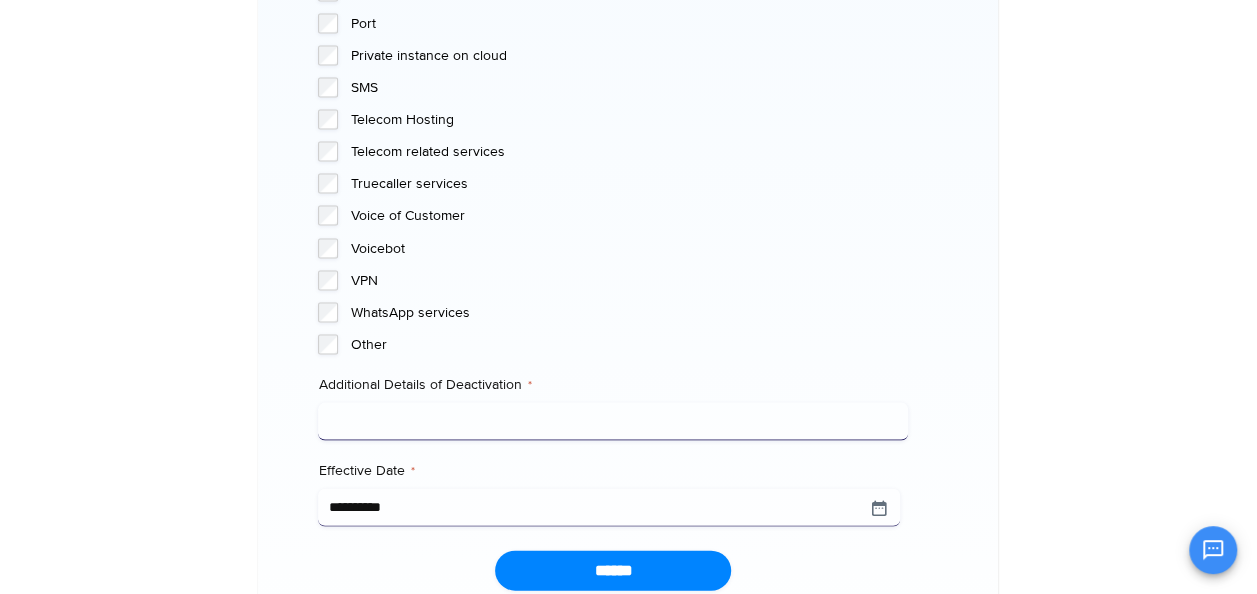 click on "Agent Assist
Agent License
API Hosting
CALite
Ccaas - Cloud Agent
Chatbot
Click2Call
Cpaas - Kookoo platform
Cxi Audit
Cxi Switch
Dedicated resource
DID
Gold/Platinum Support
Managed Services
Platform Channel
Port
Private instance on cloud
SMS
Telecom Hosting
Telecom related services
Truecaller services
Voice of Customer
Voicebot
VPN" at bounding box center [613, -56] 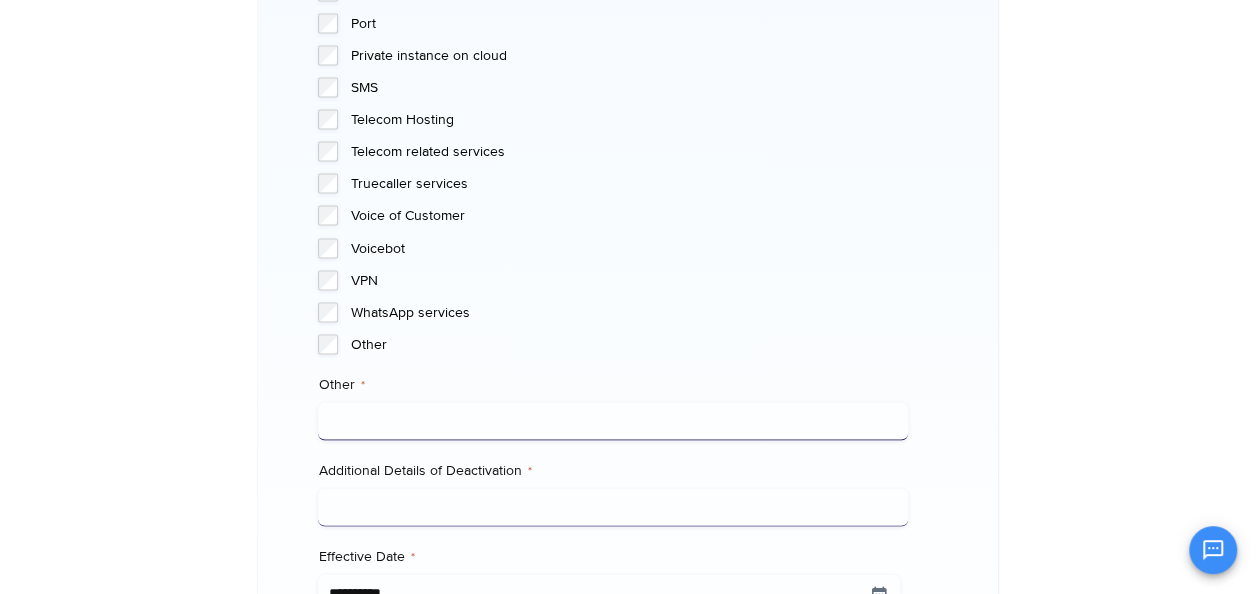 click on "Other *" at bounding box center [613, 422] 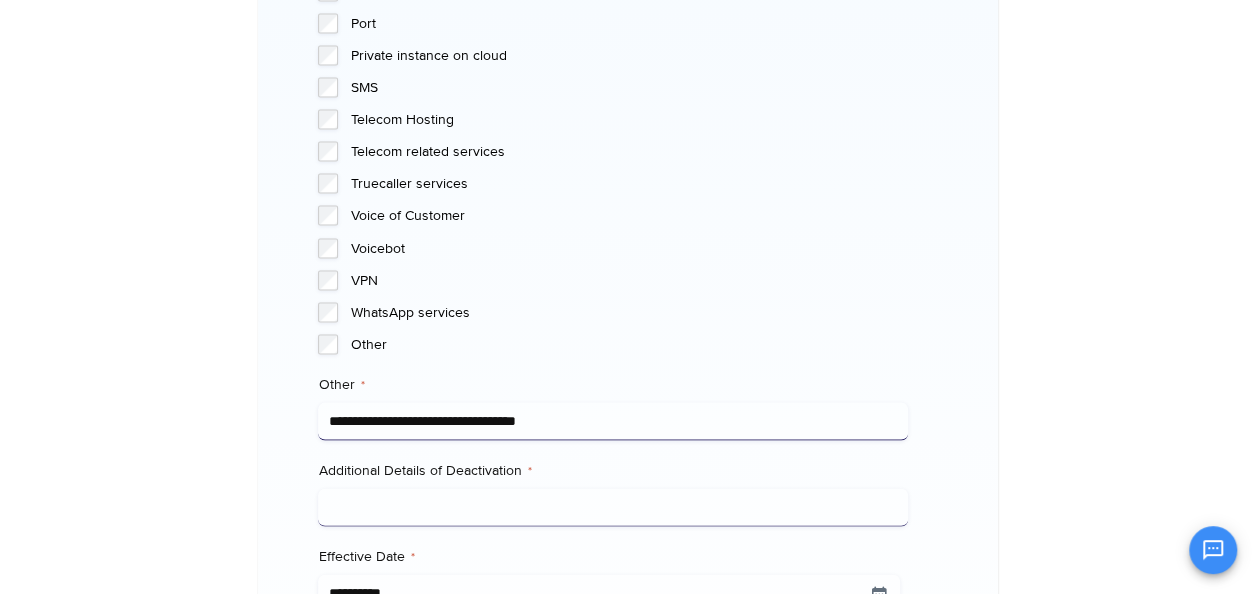 click on "**********" at bounding box center [613, 422] 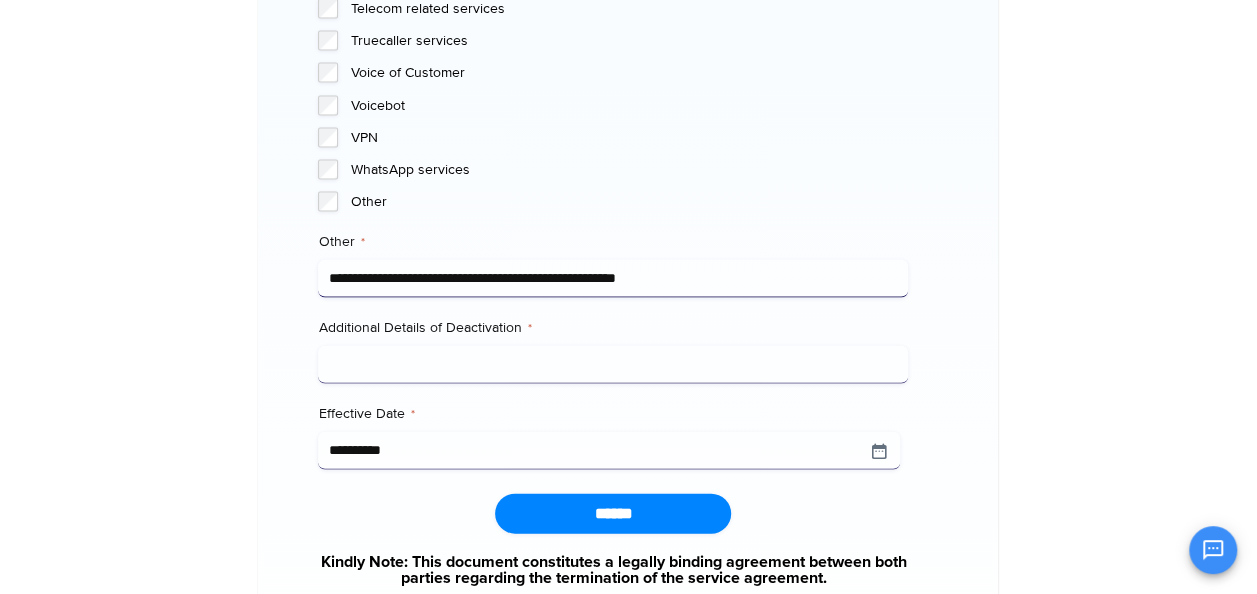 scroll, scrollTop: 2150, scrollLeft: 0, axis: vertical 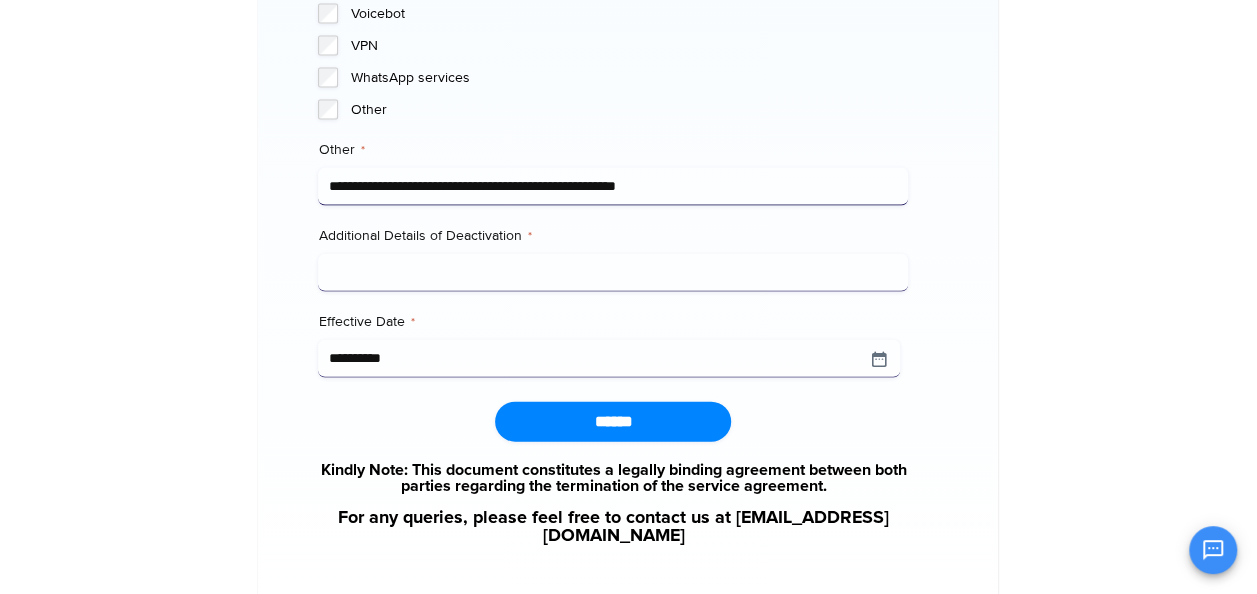 type on "**********" 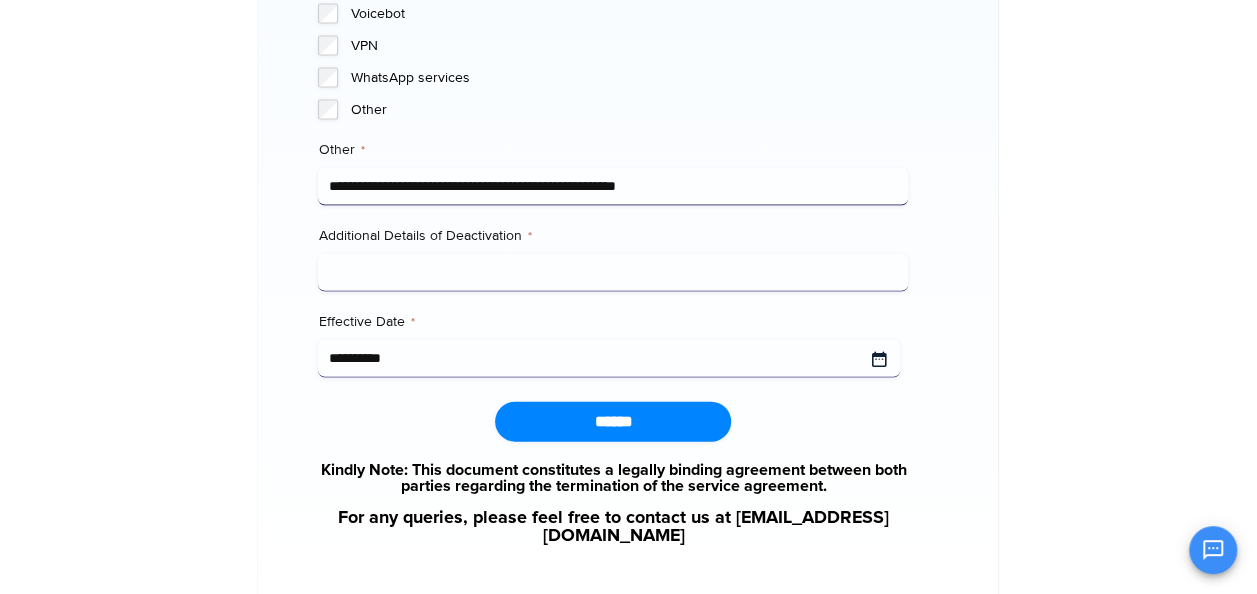 click on "**********" at bounding box center (609, 359) 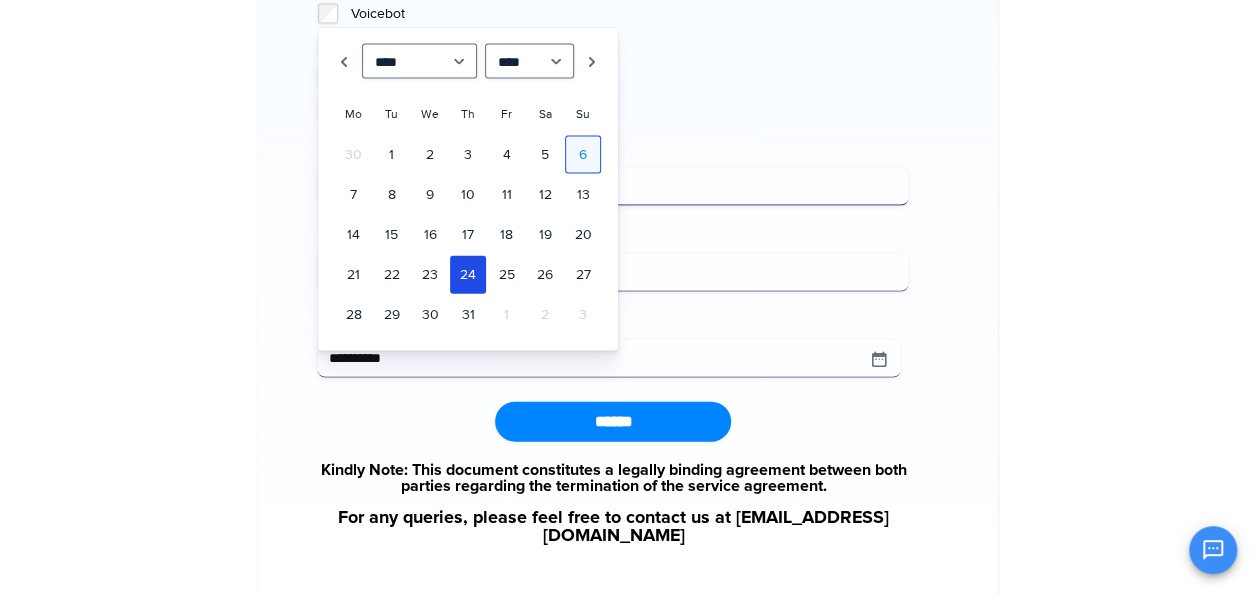 click on "6" at bounding box center [583, 155] 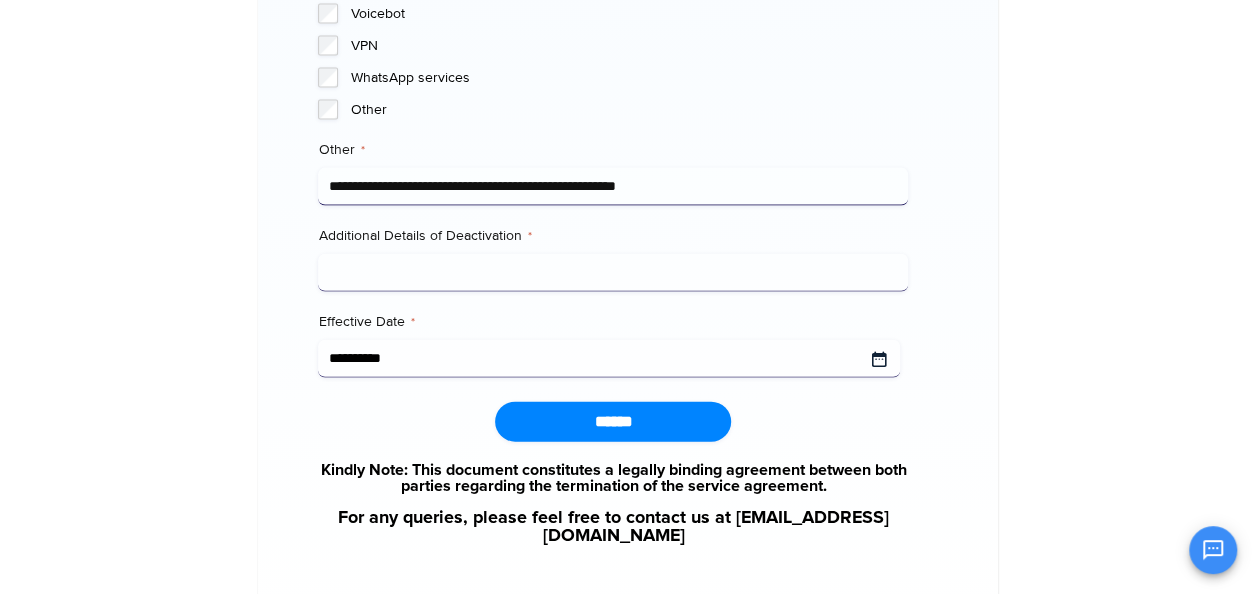 click on "Effective Date *" at bounding box center (609, 359) 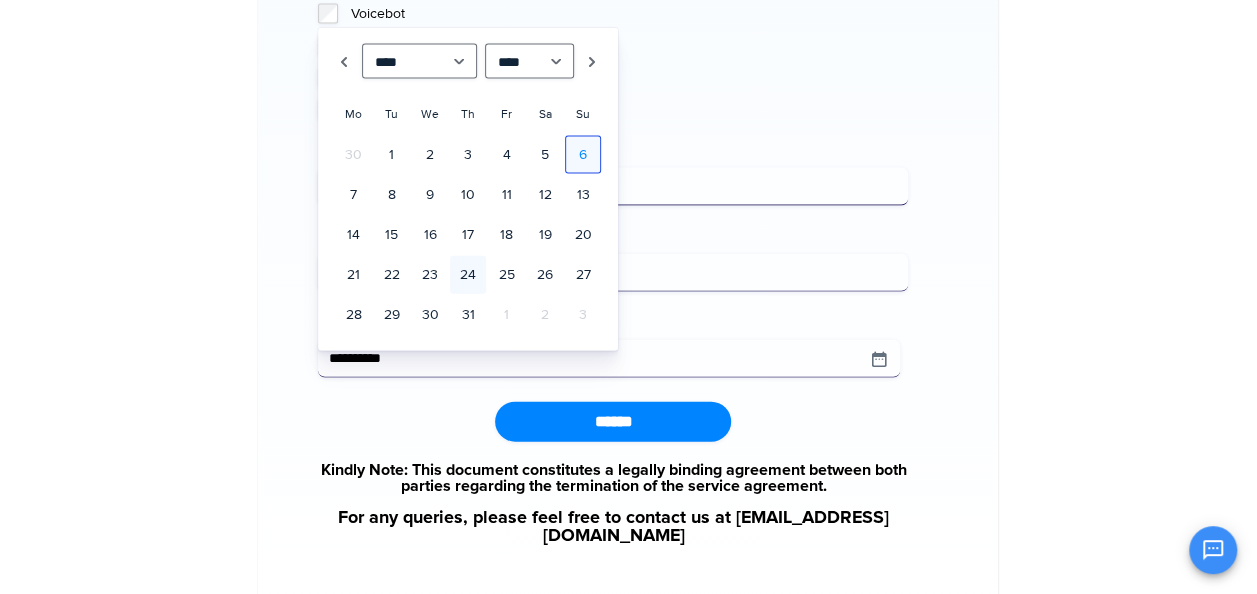 click on "6" at bounding box center (583, 155) 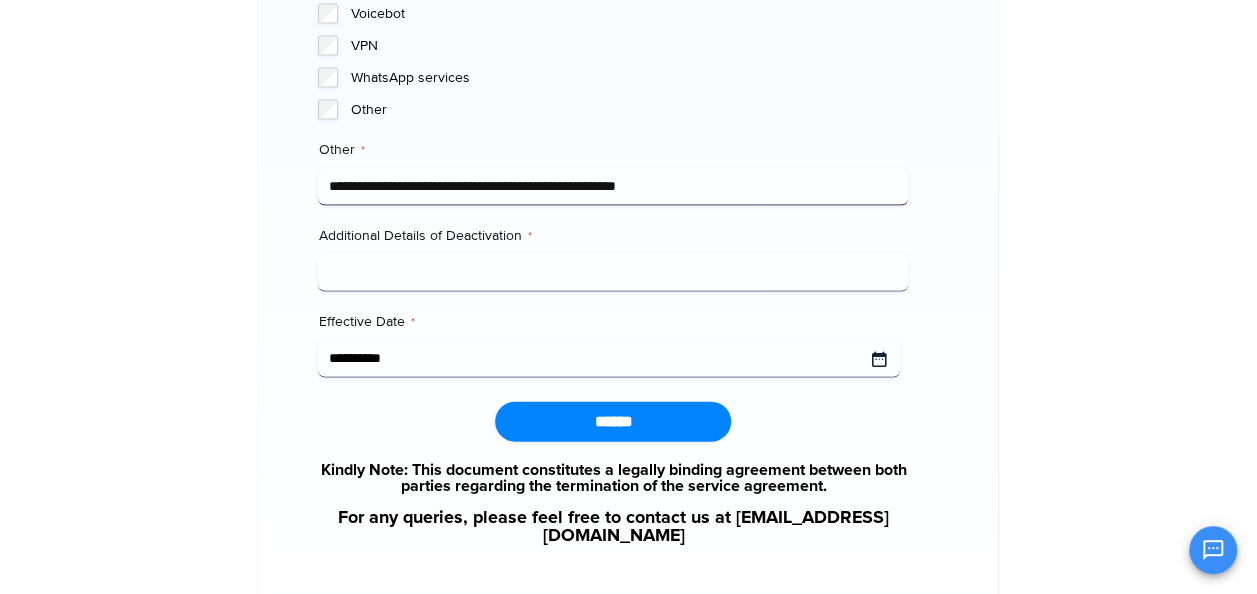 click on "Effective Date *" at bounding box center [609, 359] 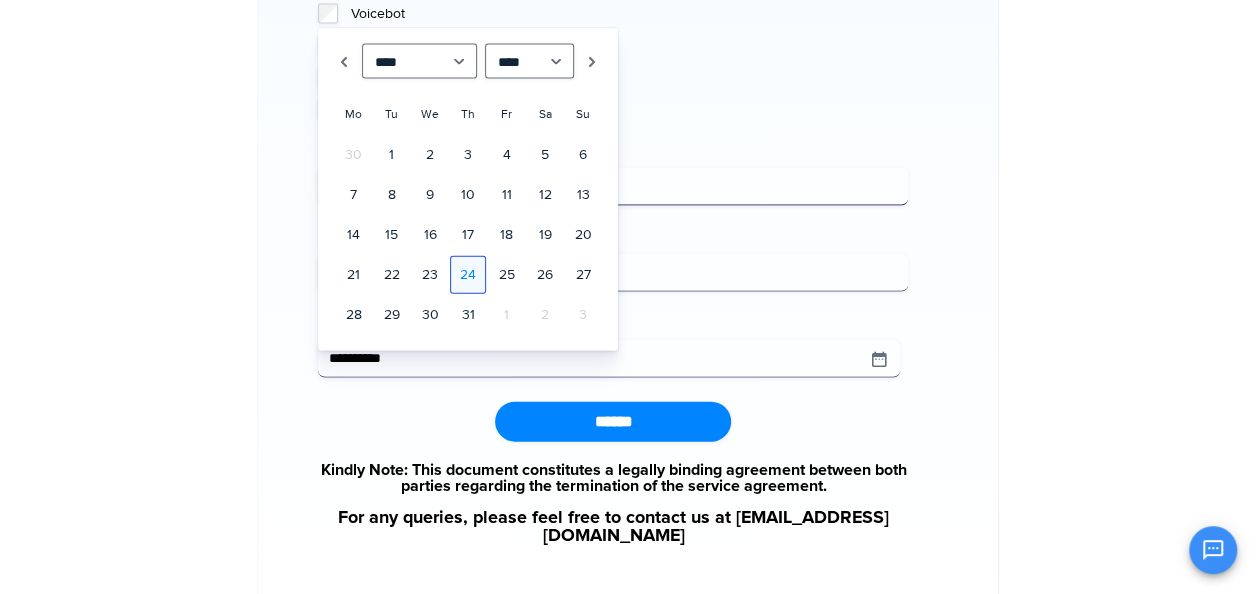 click on "24" at bounding box center [468, 275] 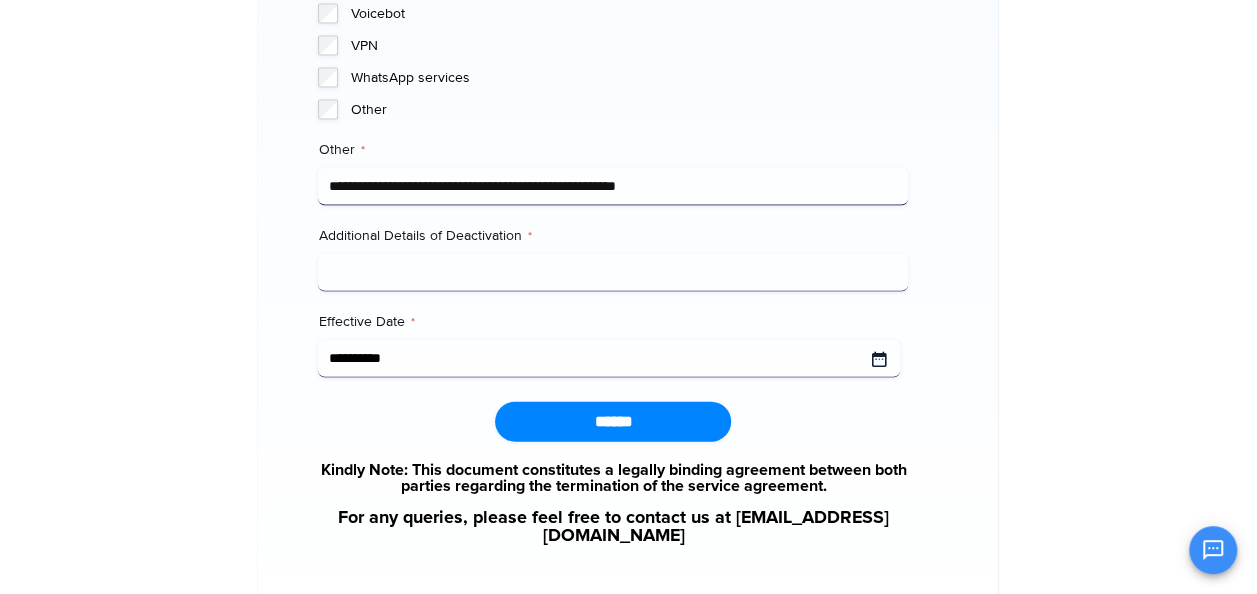 click on "Effective Date *" at bounding box center (609, 359) 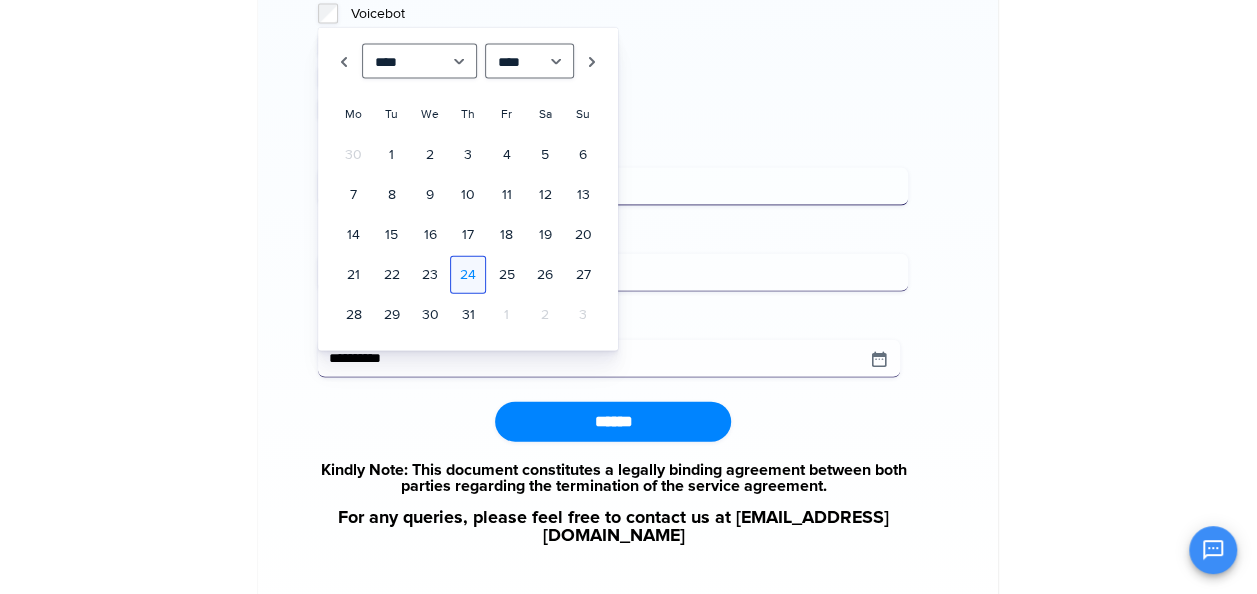 click on "24" at bounding box center [468, 275] 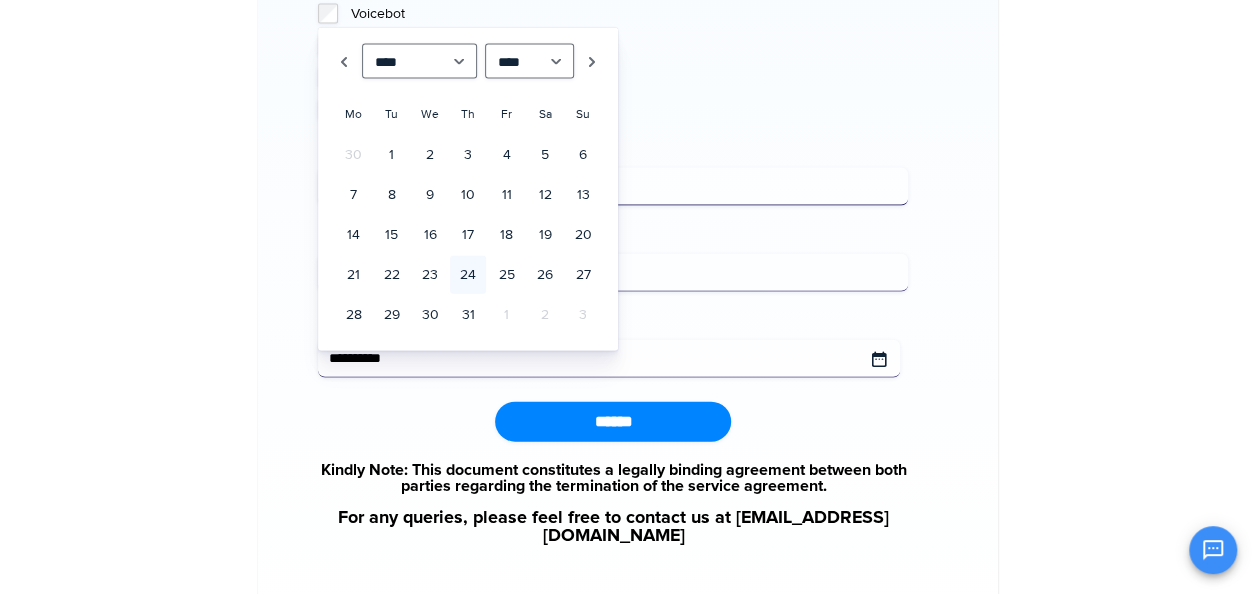 type 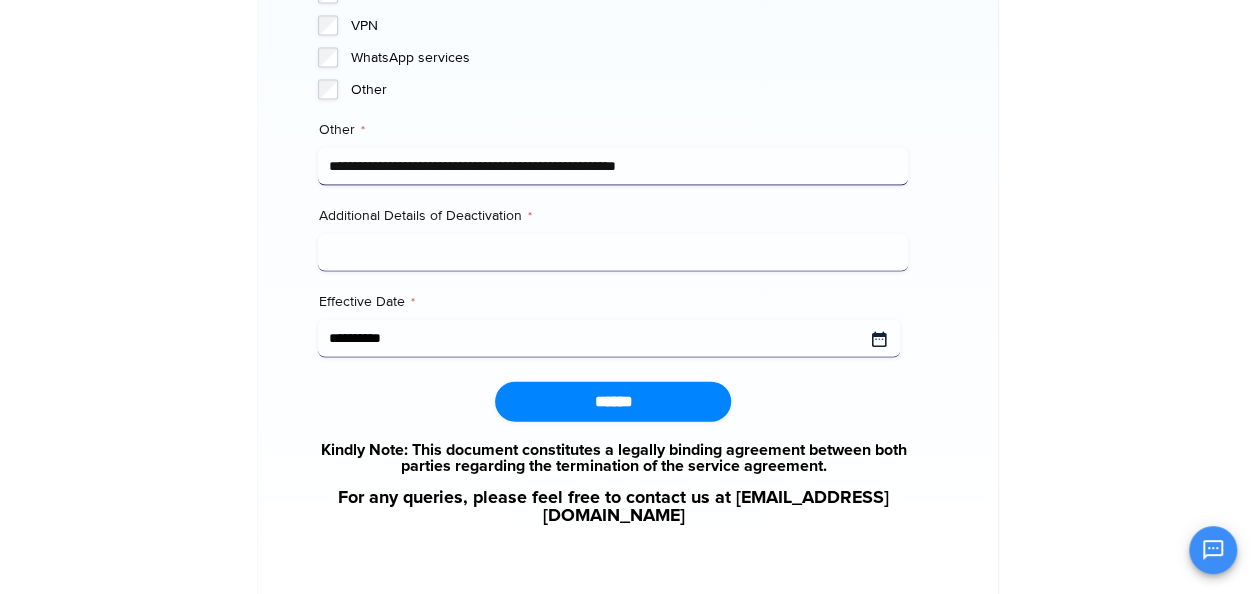 scroll, scrollTop: 2283, scrollLeft: 0, axis: vertical 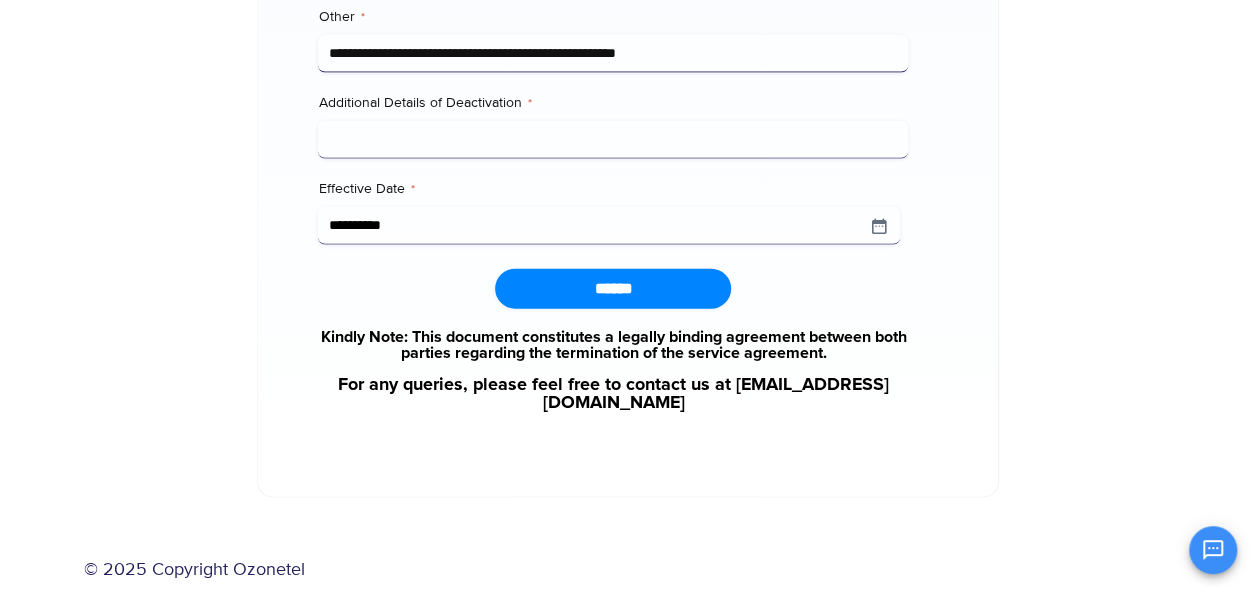 click on "******" at bounding box center (613, 289) 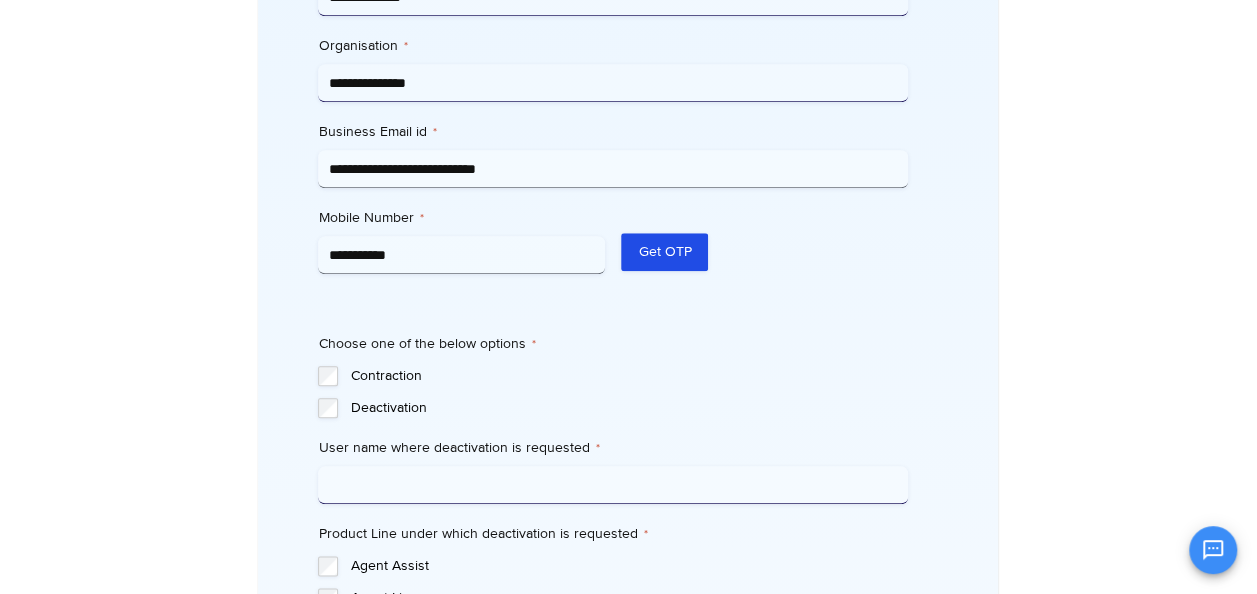 scroll, scrollTop: 826, scrollLeft: 0, axis: vertical 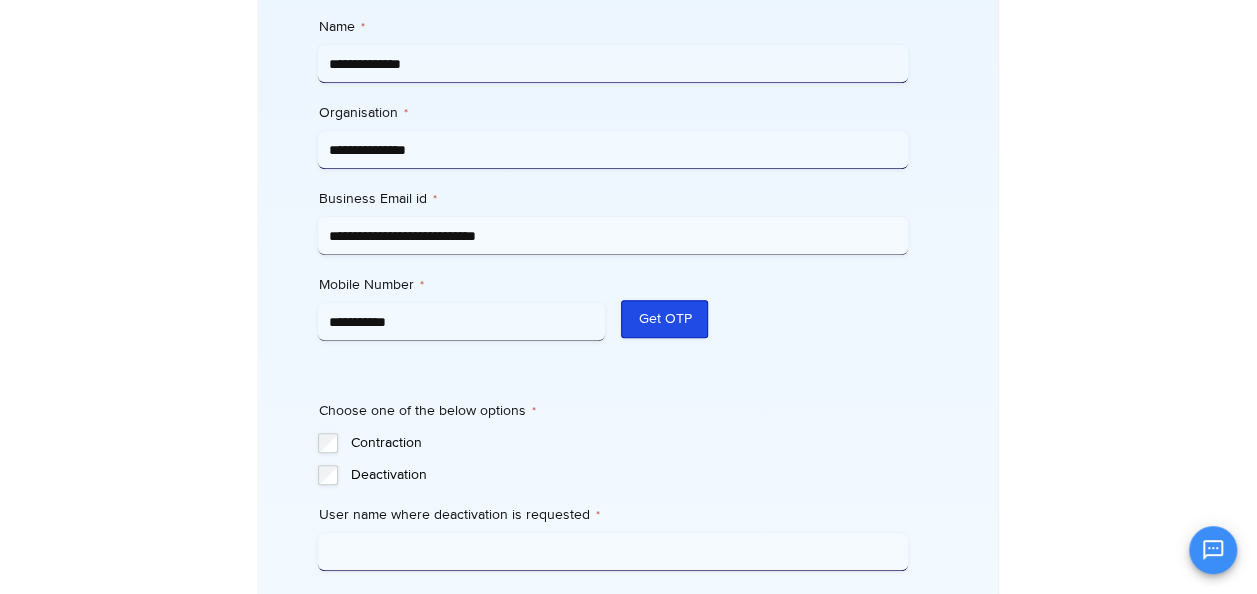click on "Get OTP" at bounding box center [664, 319] 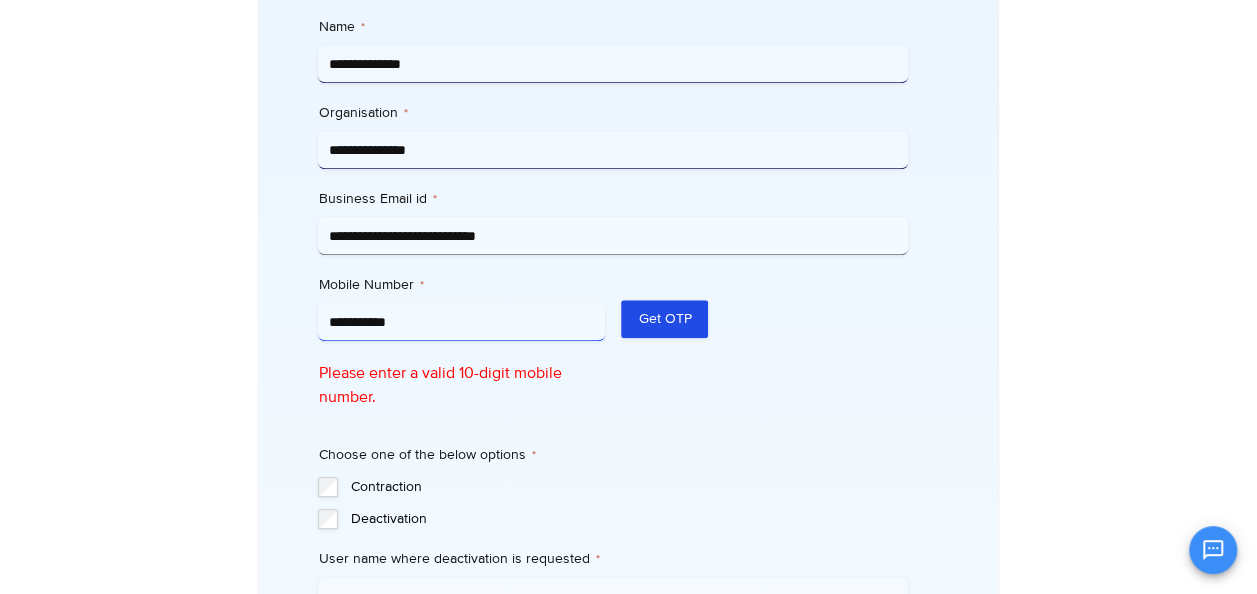 click on "**********" at bounding box center (461, 322) 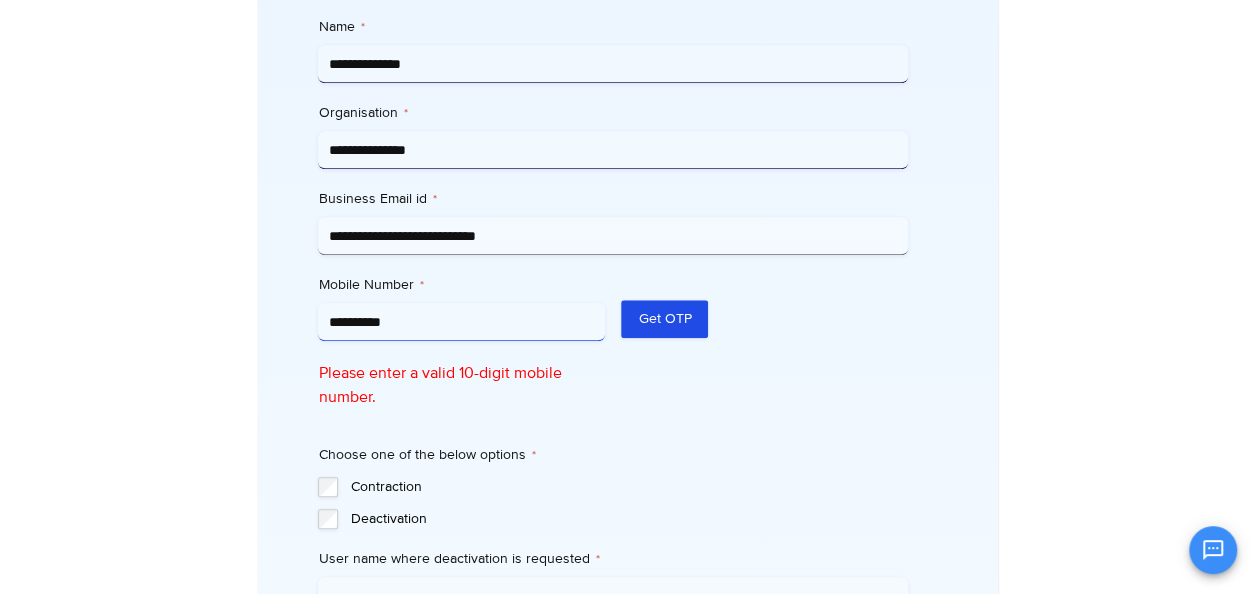 click on "**********" at bounding box center (461, 322) 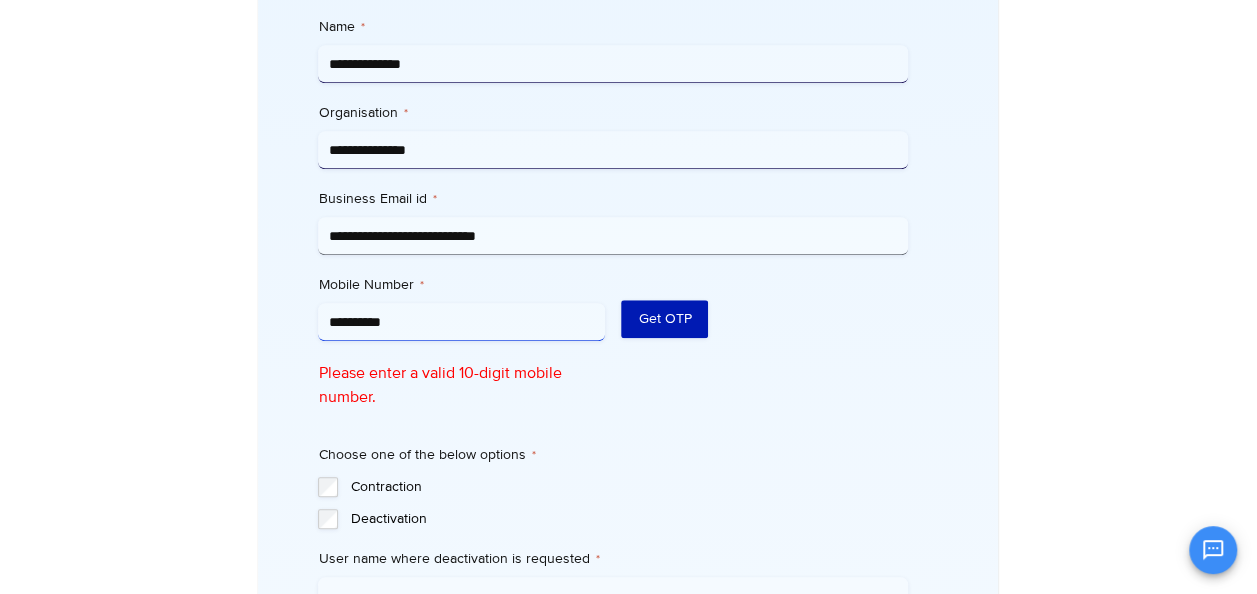 type on "**********" 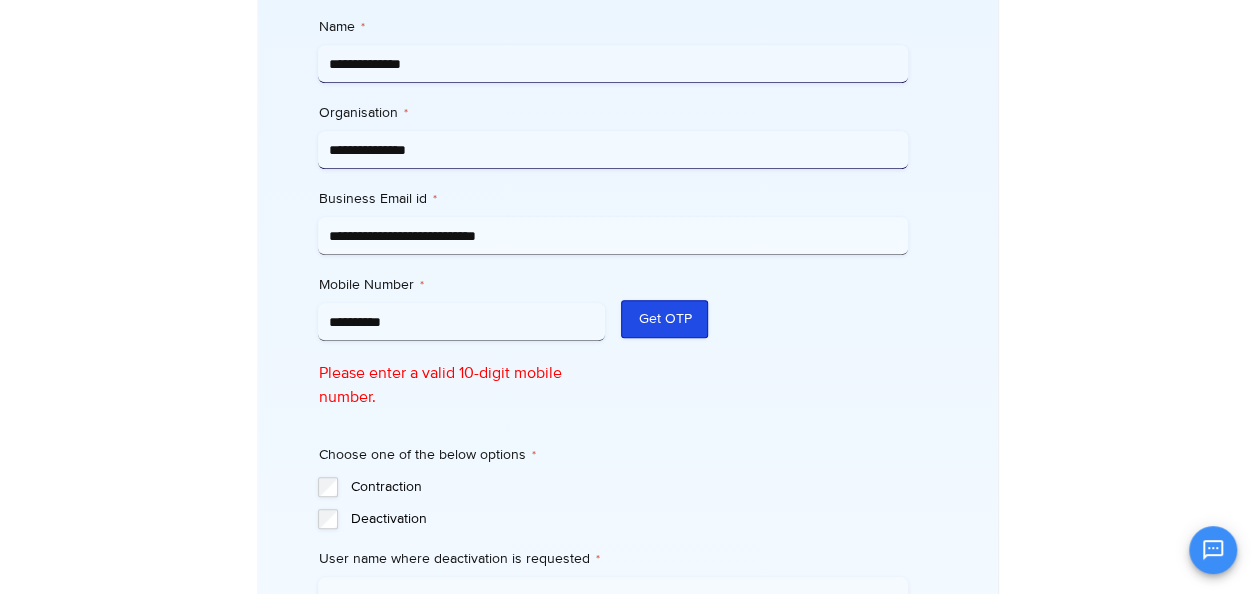click on "Get OTP" at bounding box center (664, 319) 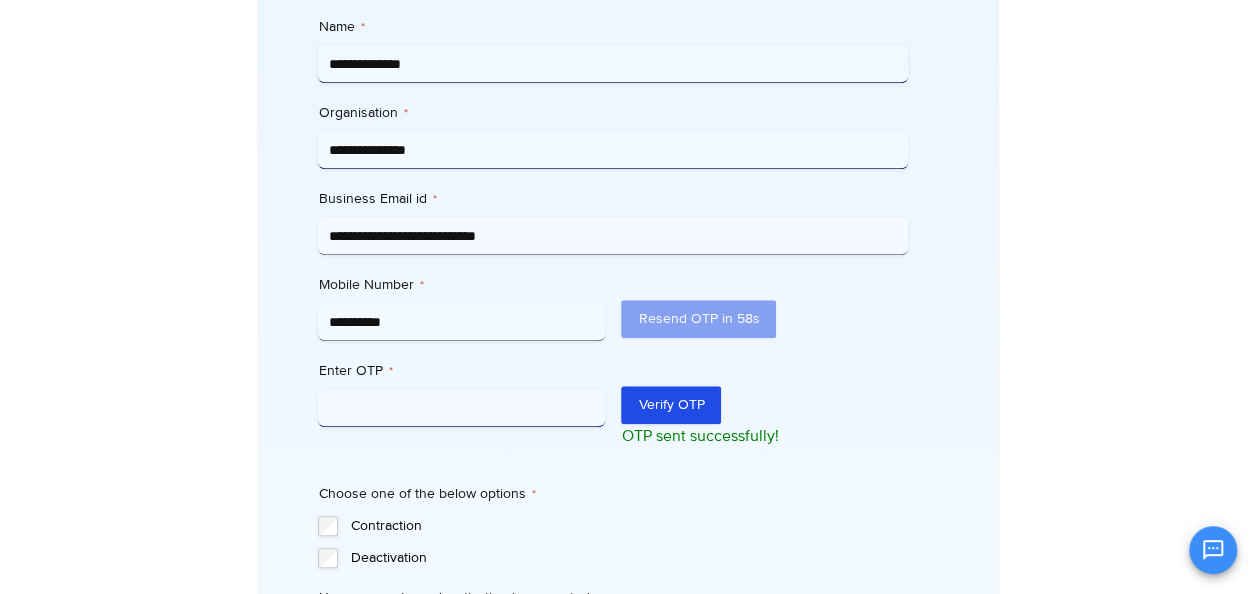 click on "Enter OTP *" at bounding box center [461, 408] 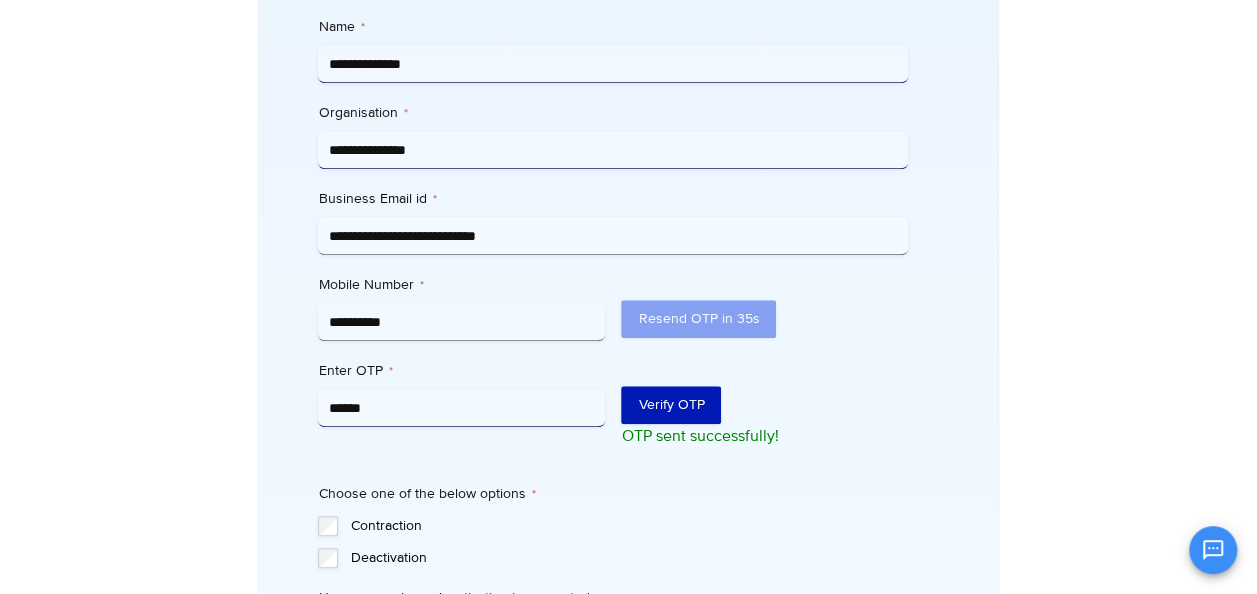 type on "******" 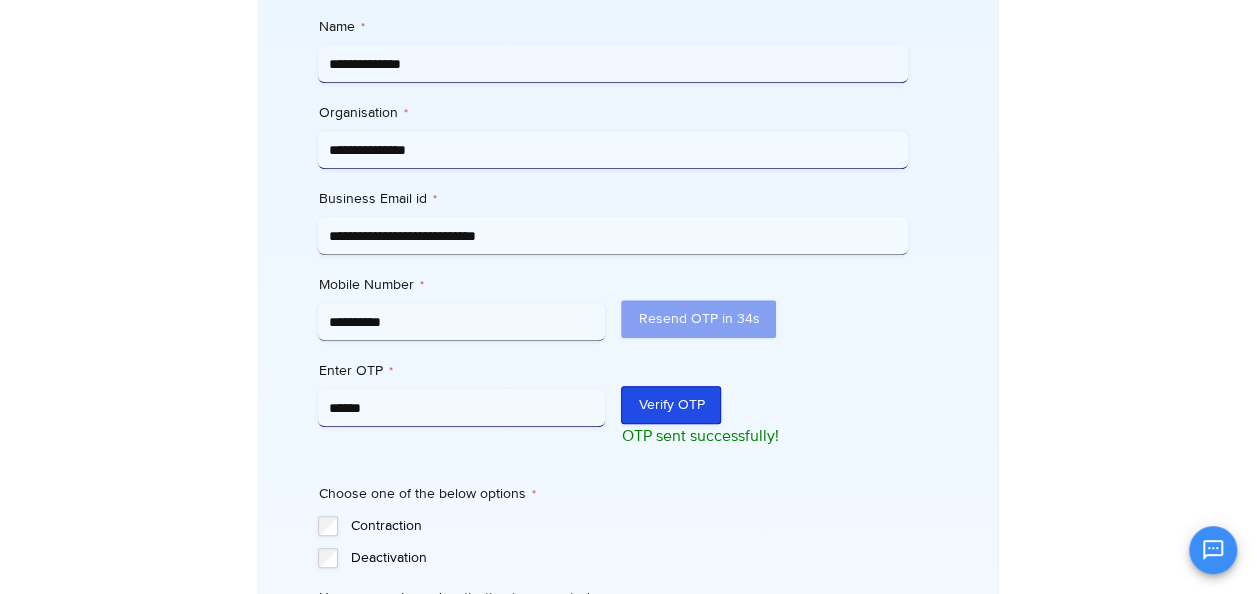 click on "Verify OTP" at bounding box center [671, 405] 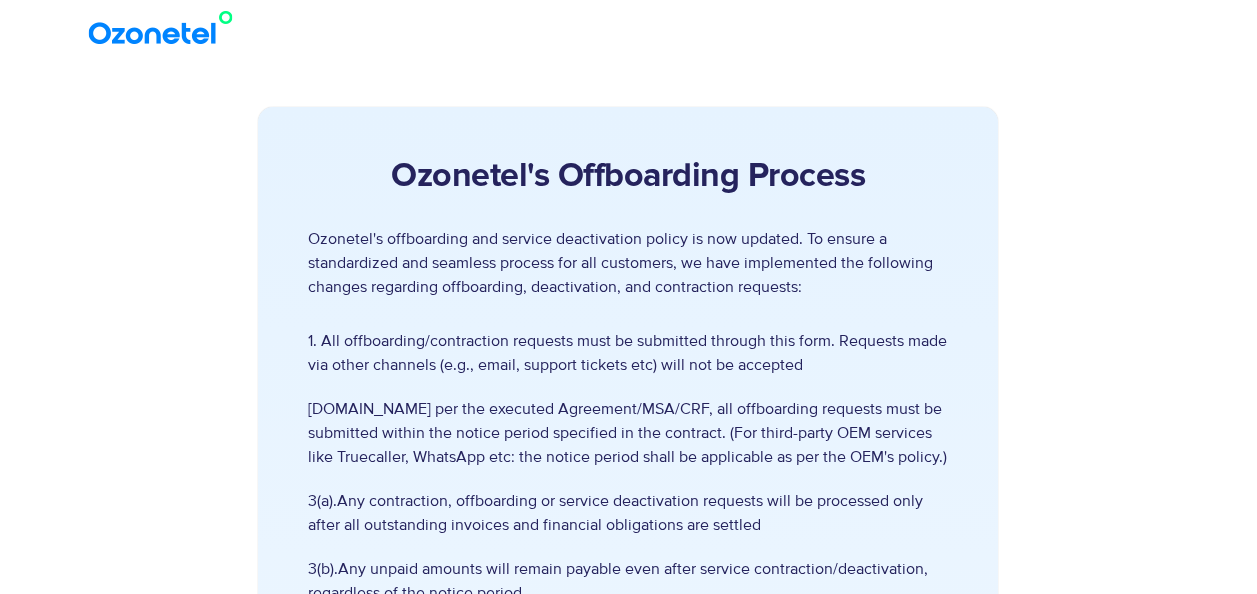 scroll, scrollTop: 0, scrollLeft: 0, axis: both 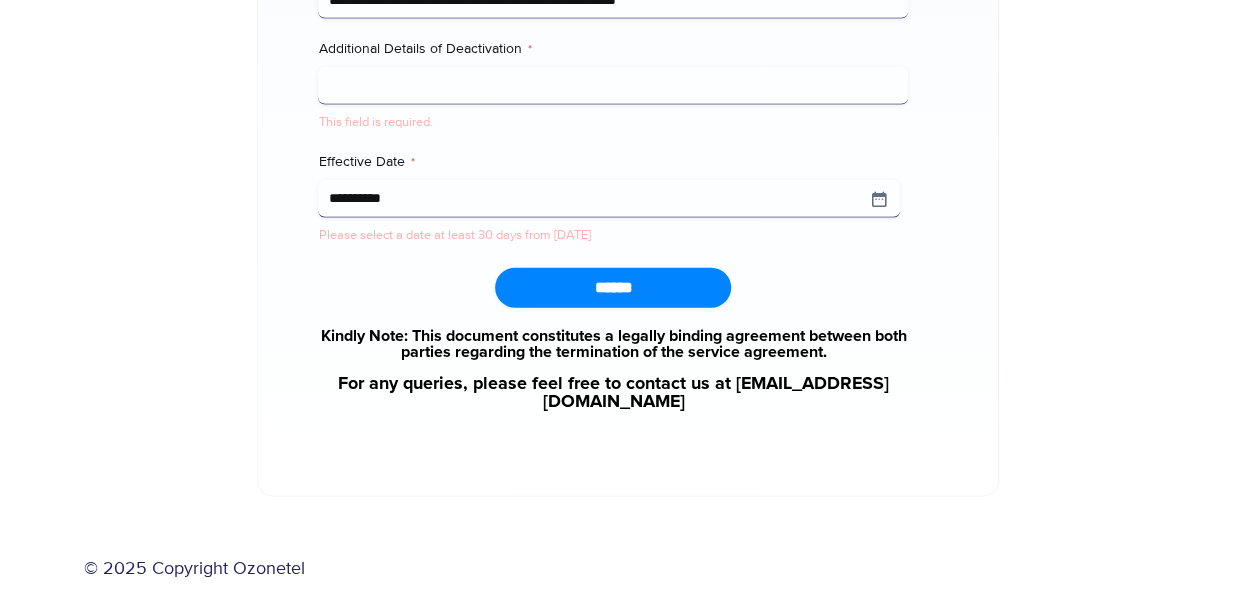 click on "******" at bounding box center (613, 288) 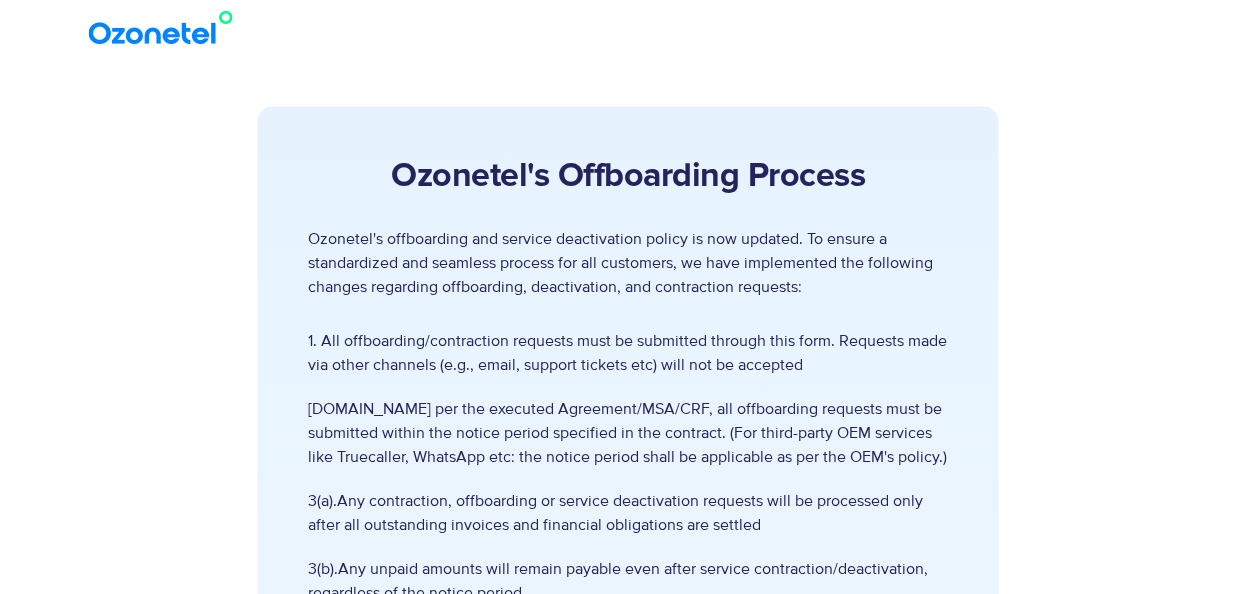 scroll, scrollTop: 0, scrollLeft: 0, axis: both 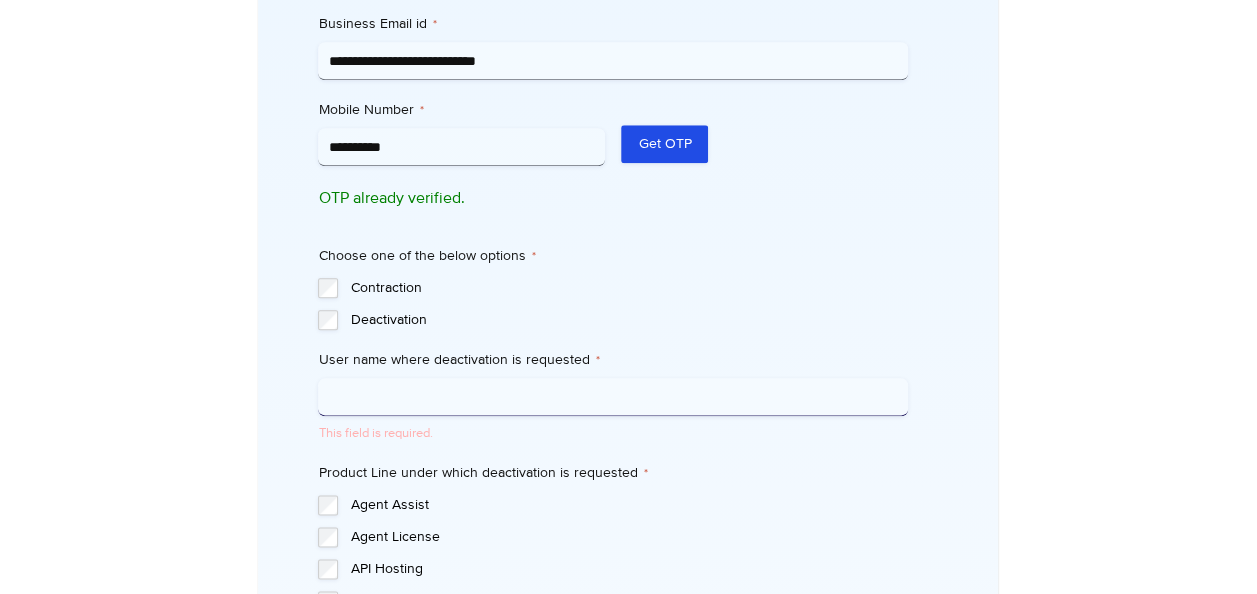 click on "User name where deactivation is requested *" at bounding box center (613, 397) 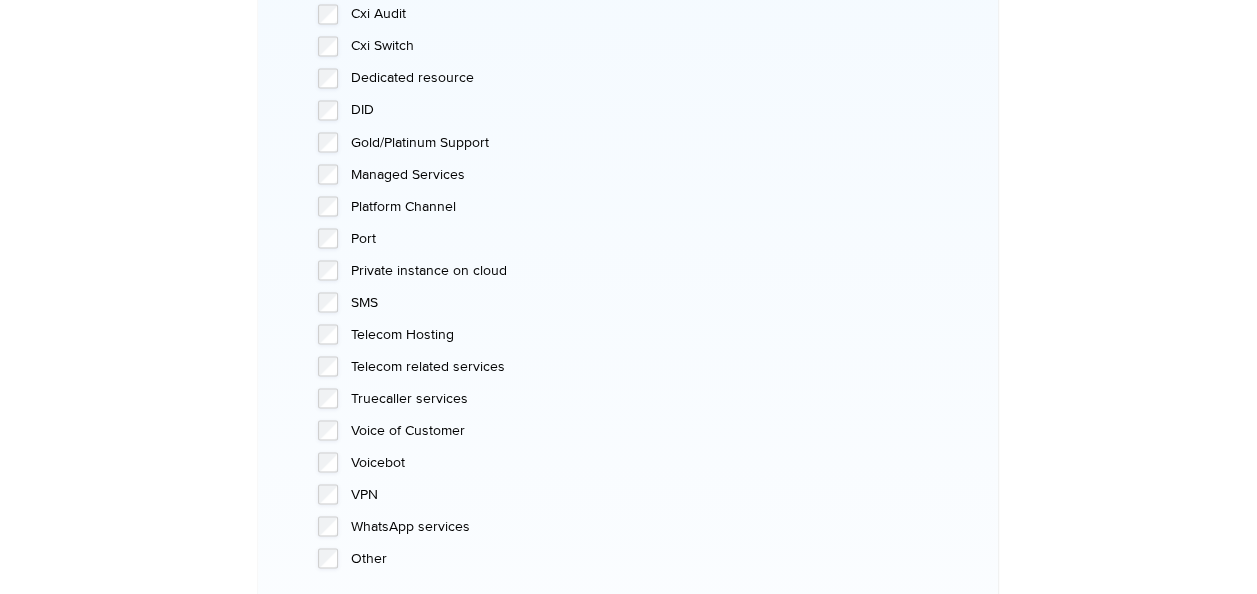scroll, scrollTop: 2151, scrollLeft: 0, axis: vertical 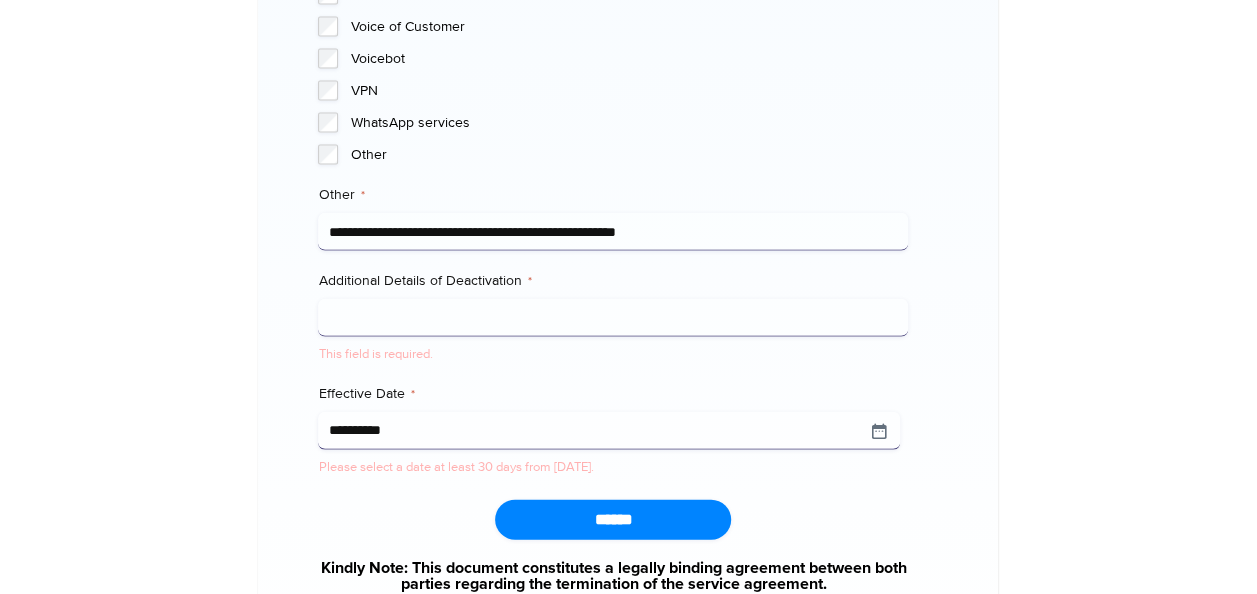 type on "**********" 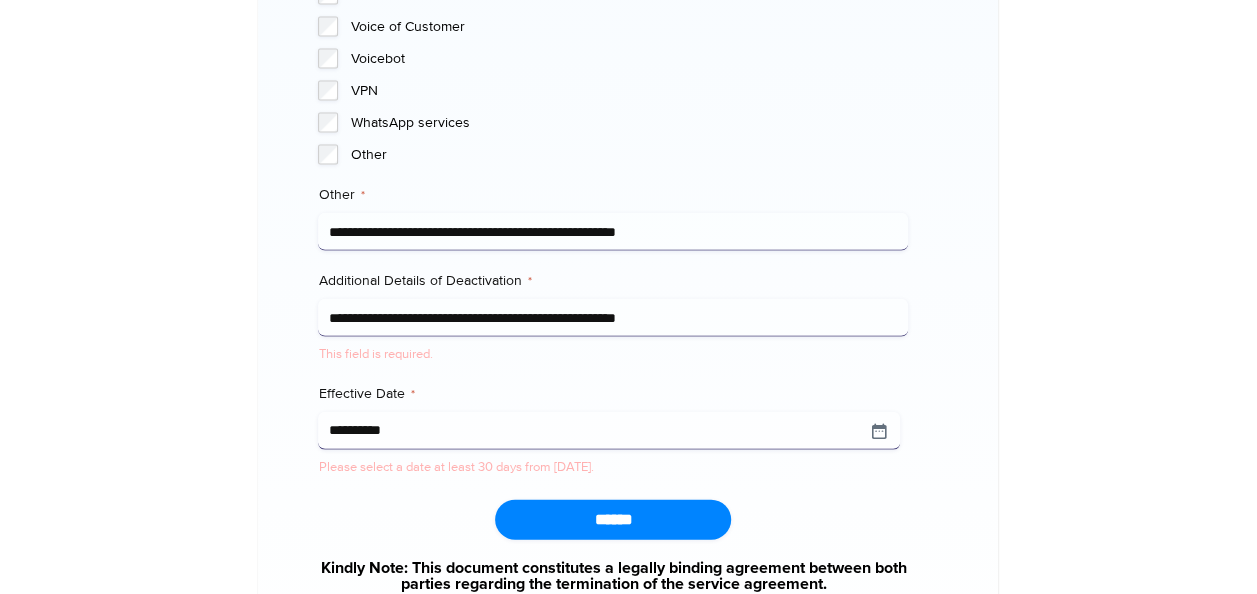 type on "**********" 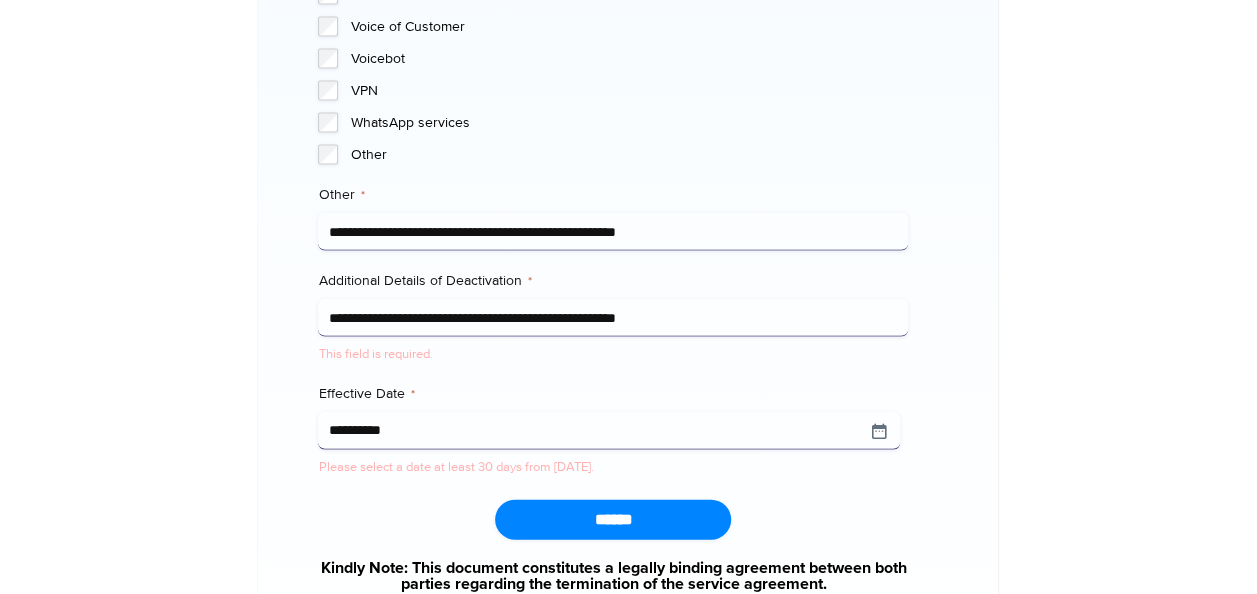 click on "******" at bounding box center (613, 520) 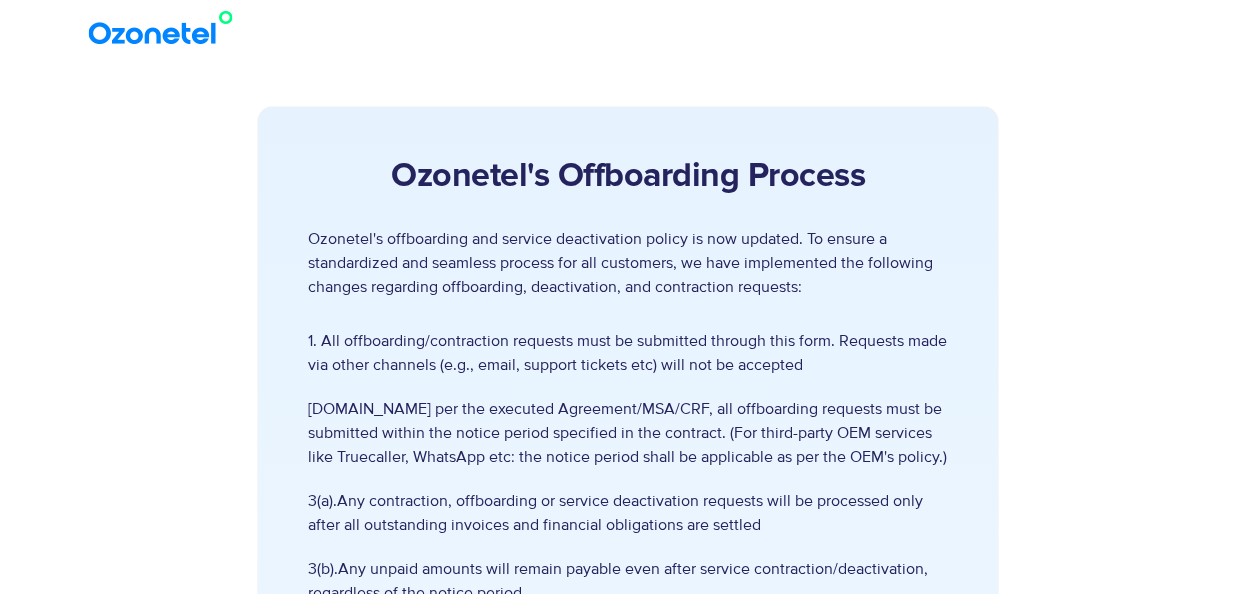 scroll, scrollTop: 0, scrollLeft: 0, axis: both 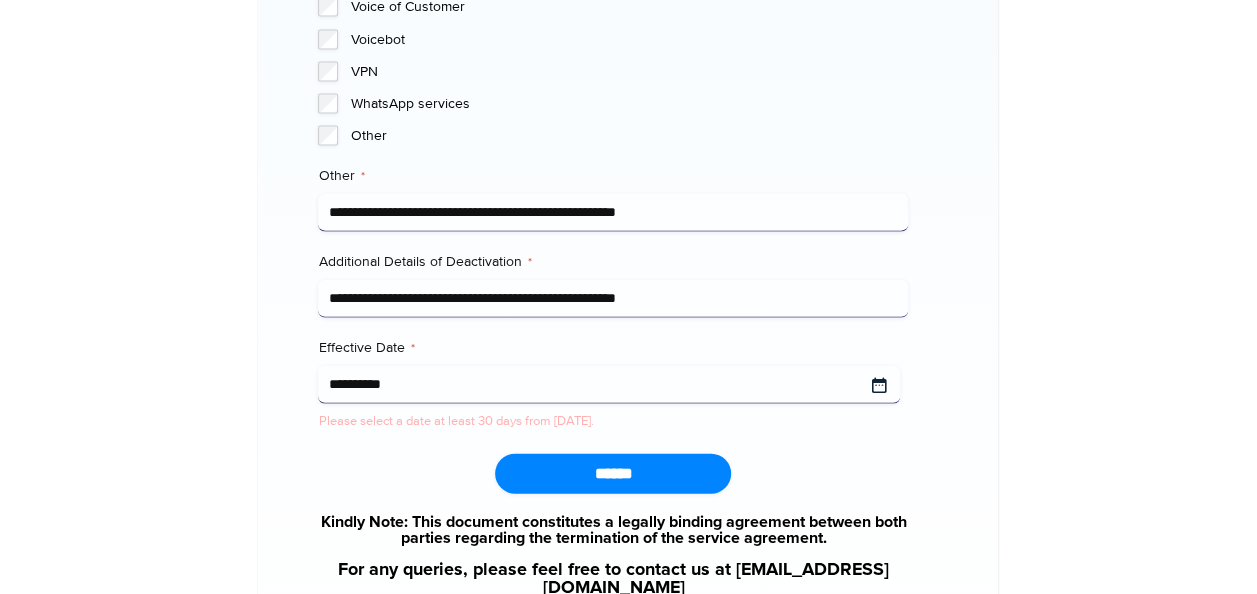 click on "**********" at bounding box center [609, 385] 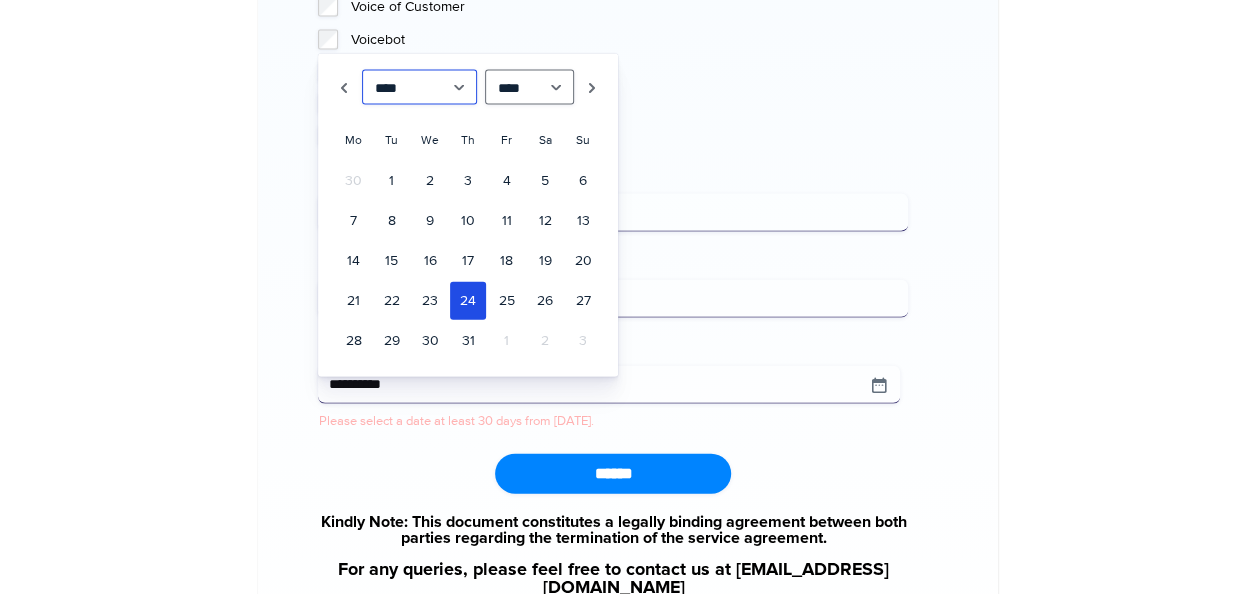 click on "******* ******** ***** ***** *** **** **** ****** ********* ******* ******** ********" at bounding box center [419, 87] 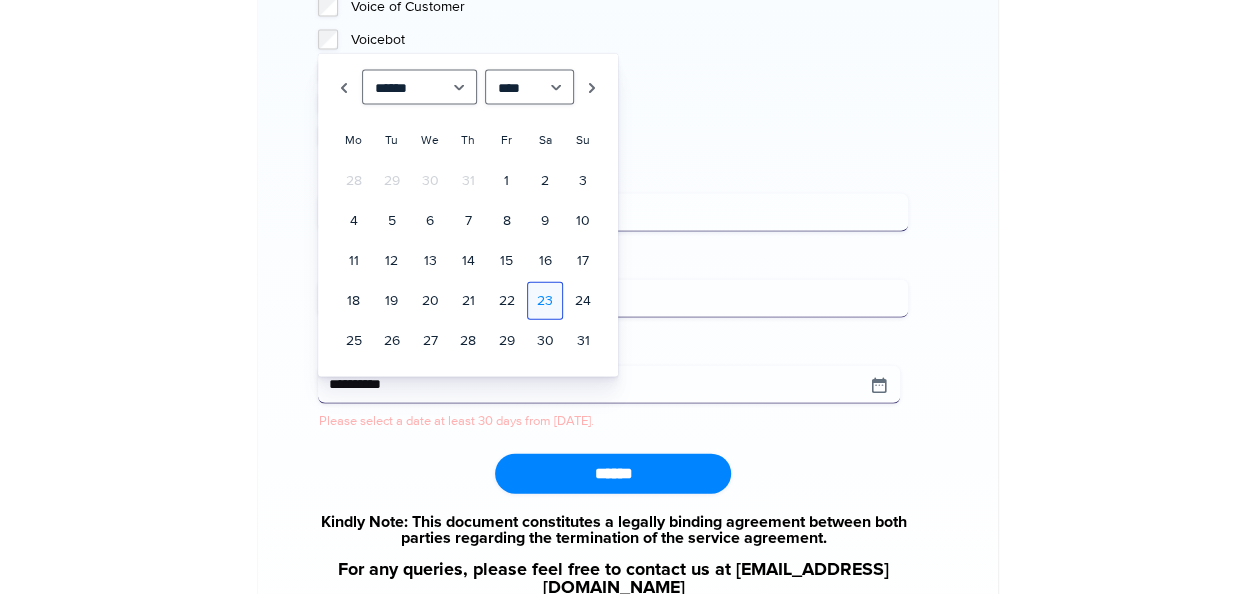 click on "23" at bounding box center (545, 301) 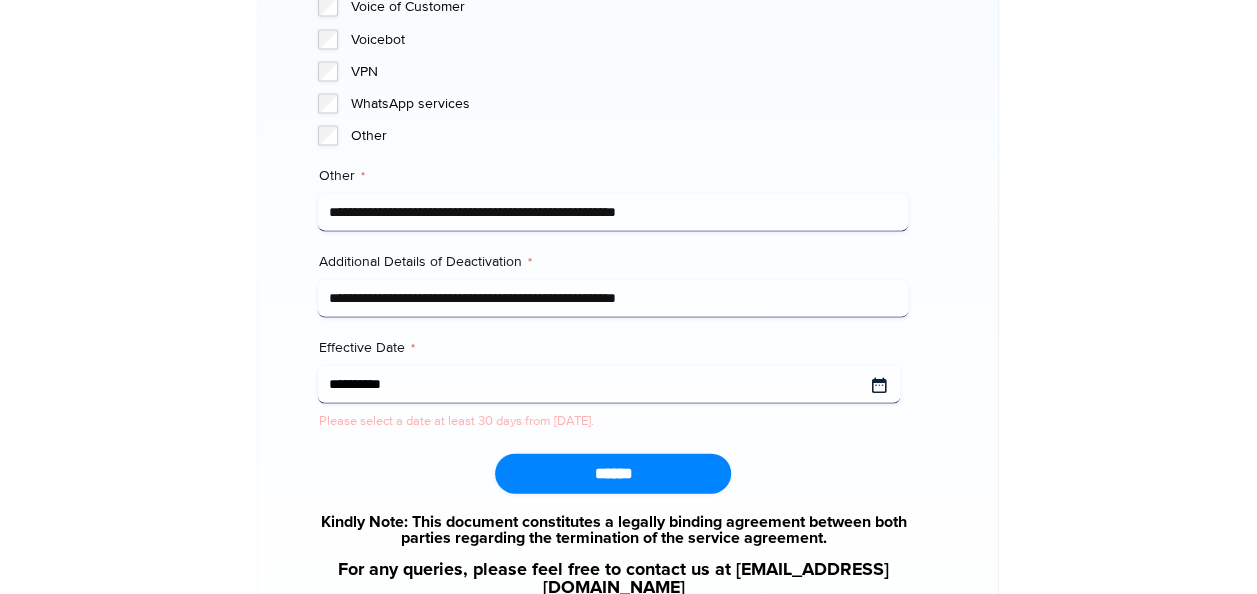click on "Effective Date *" at bounding box center [609, 385] 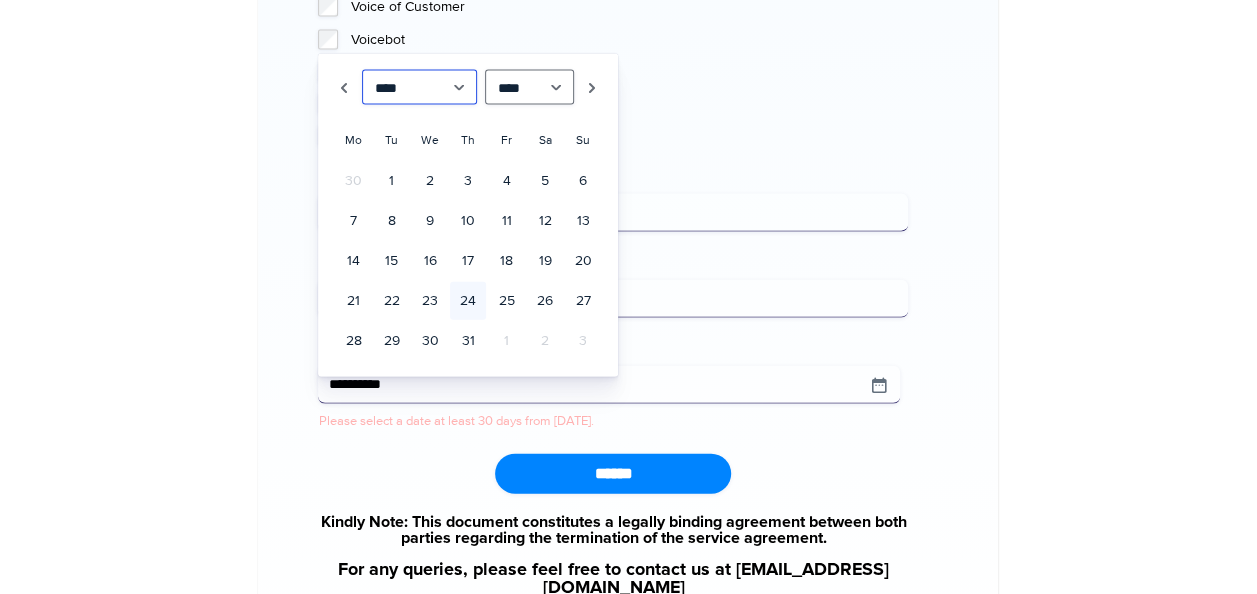 click on "******* ******** ***** ***** *** **** **** ****** ********* ******* ******** ********" at bounding box center (419, 87) 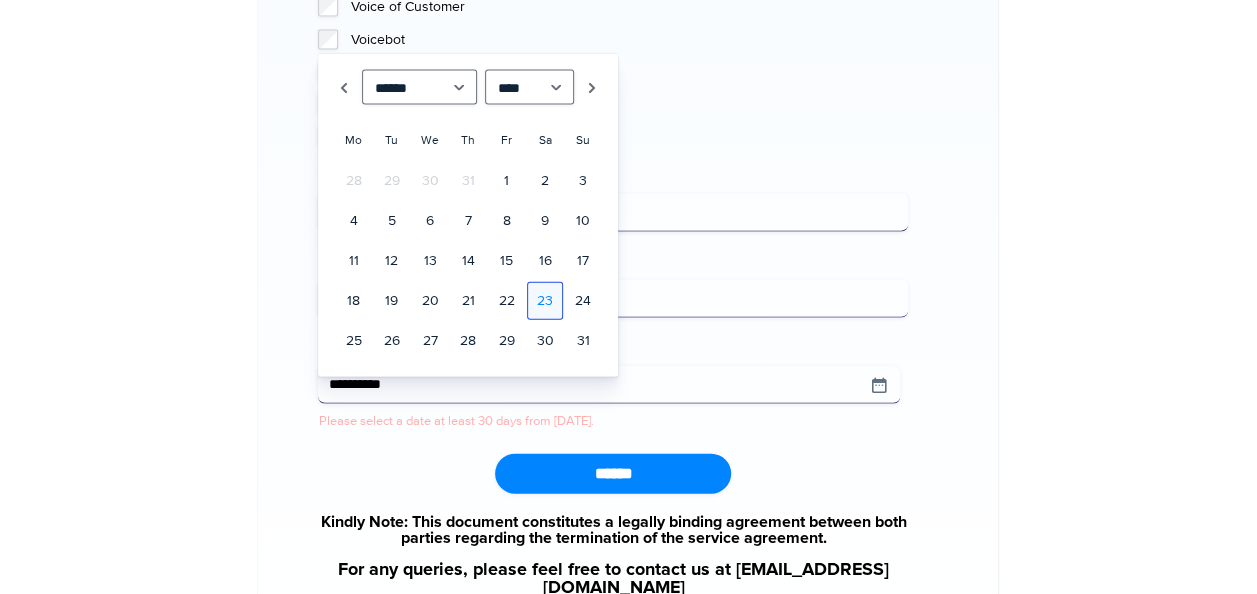 click on "23" at bounding box center [545, 301] 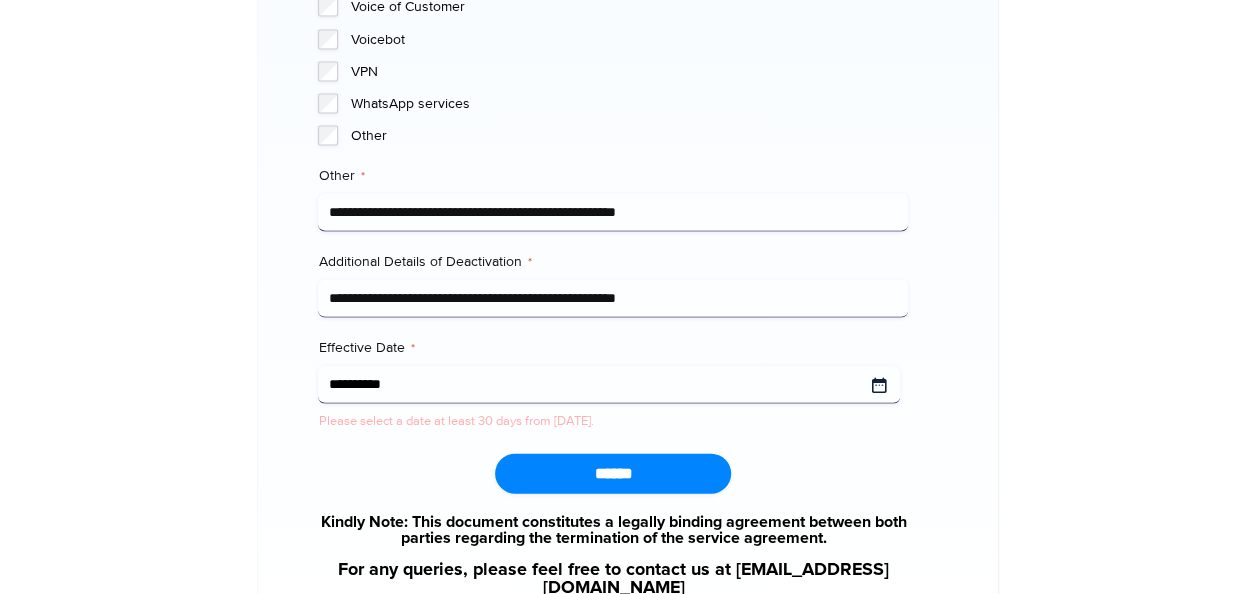 click on "Effective Date *" at bounding box center [609, 385] 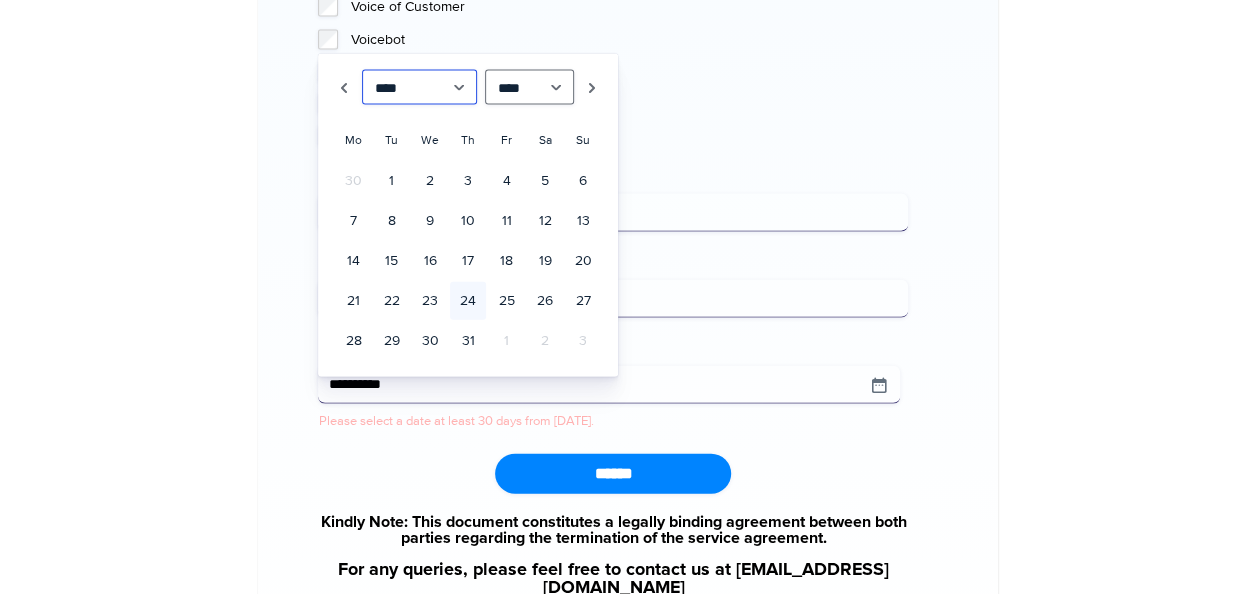 click on "******* ******** ***** ***** *** **** **** ****** ********* ******* ******** ********" at bounding box center [419, 87] 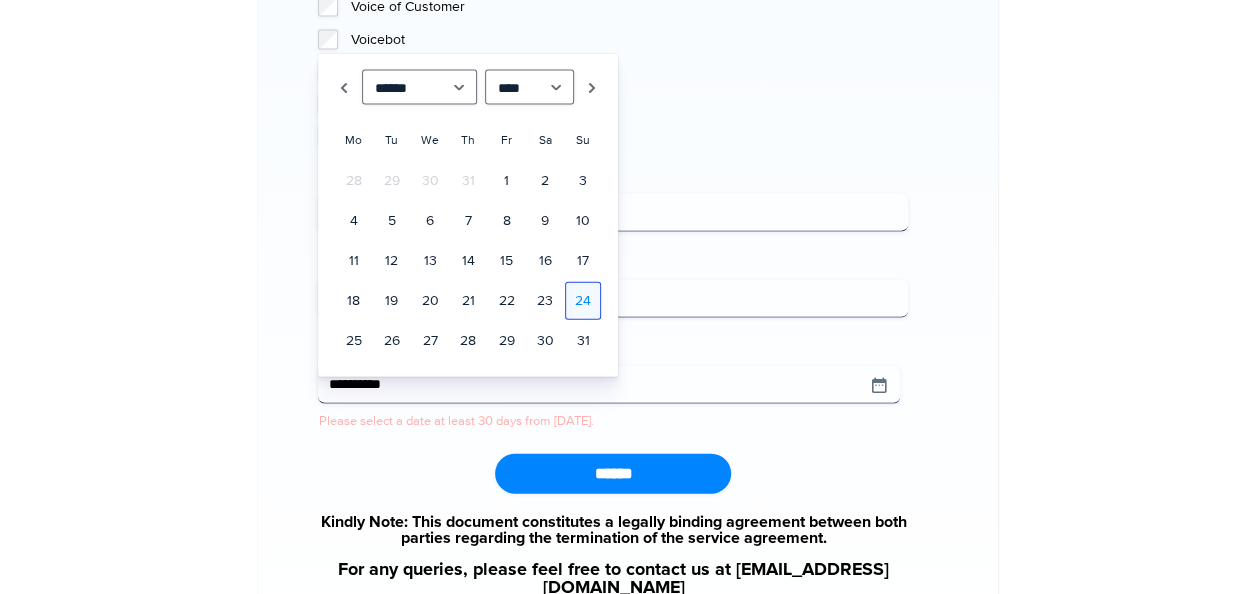 click on "24" at bounding box center (583, 301) 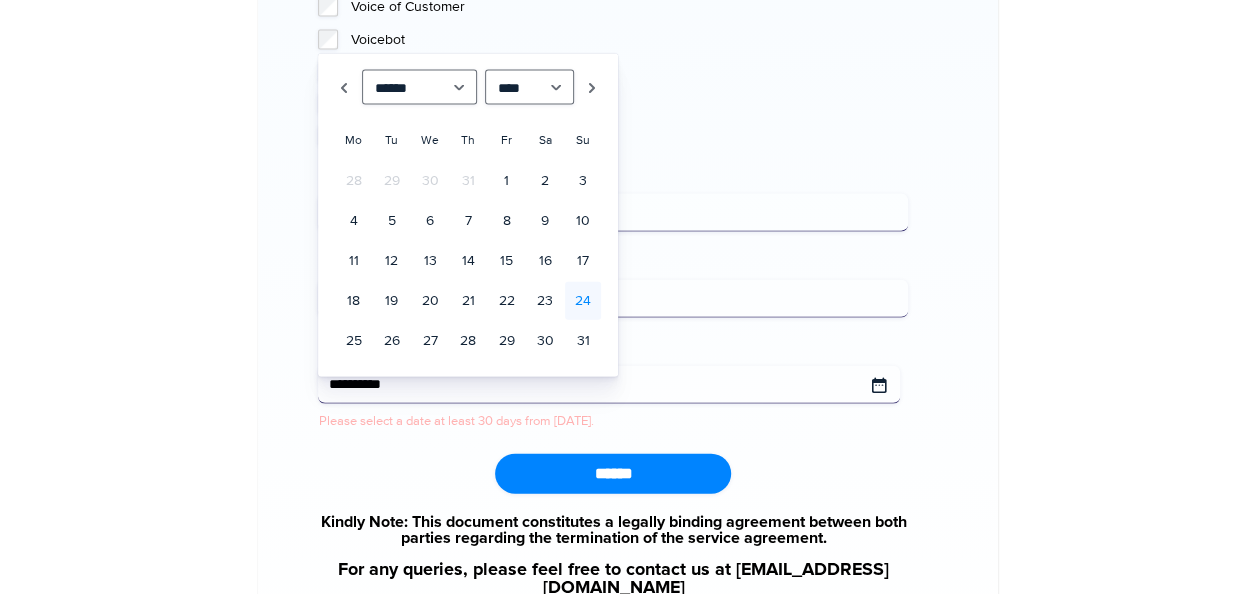 type on "**********" 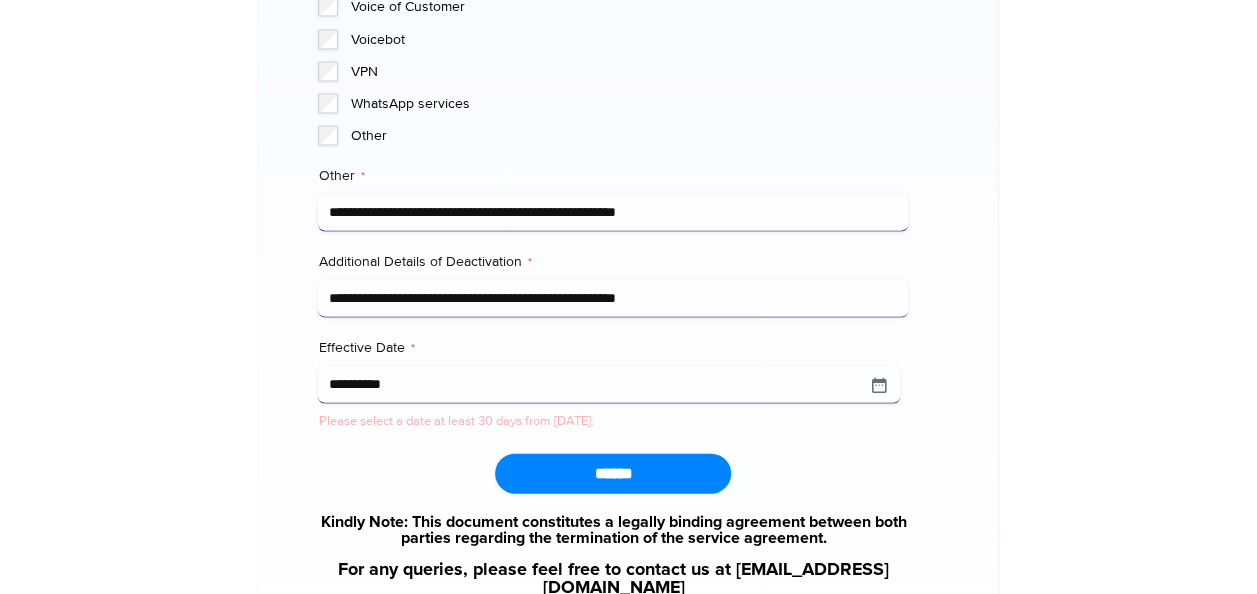 click on "******" at bounding box center [613, 474] 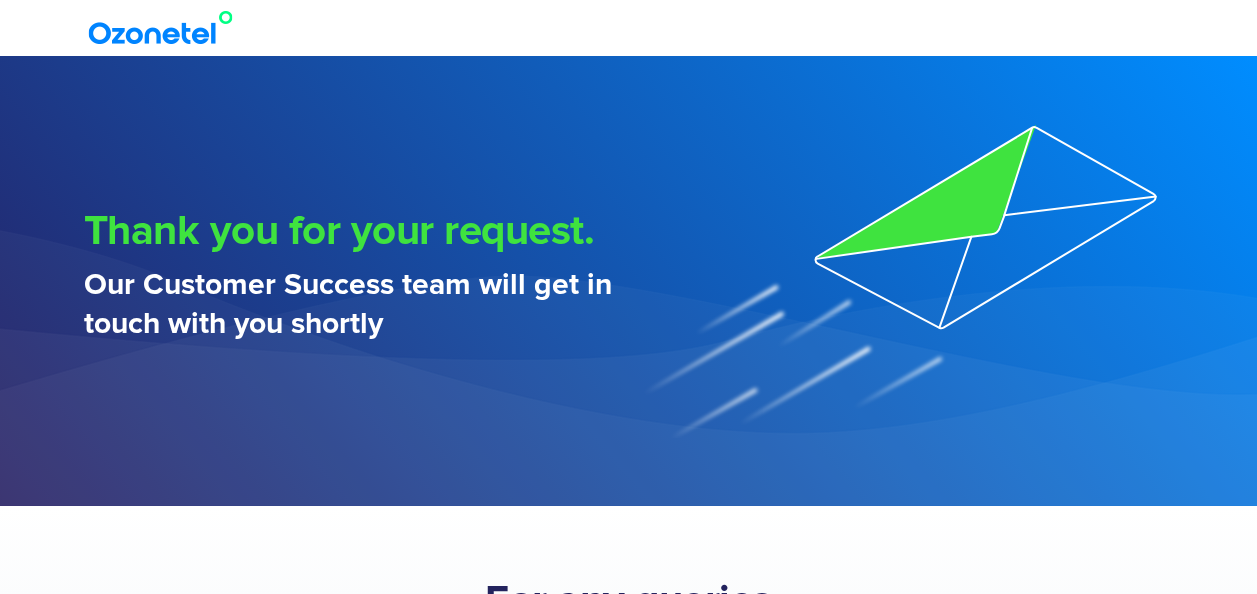 scroll, scrollTop: 0, scrollLeft: 0, axis: both 